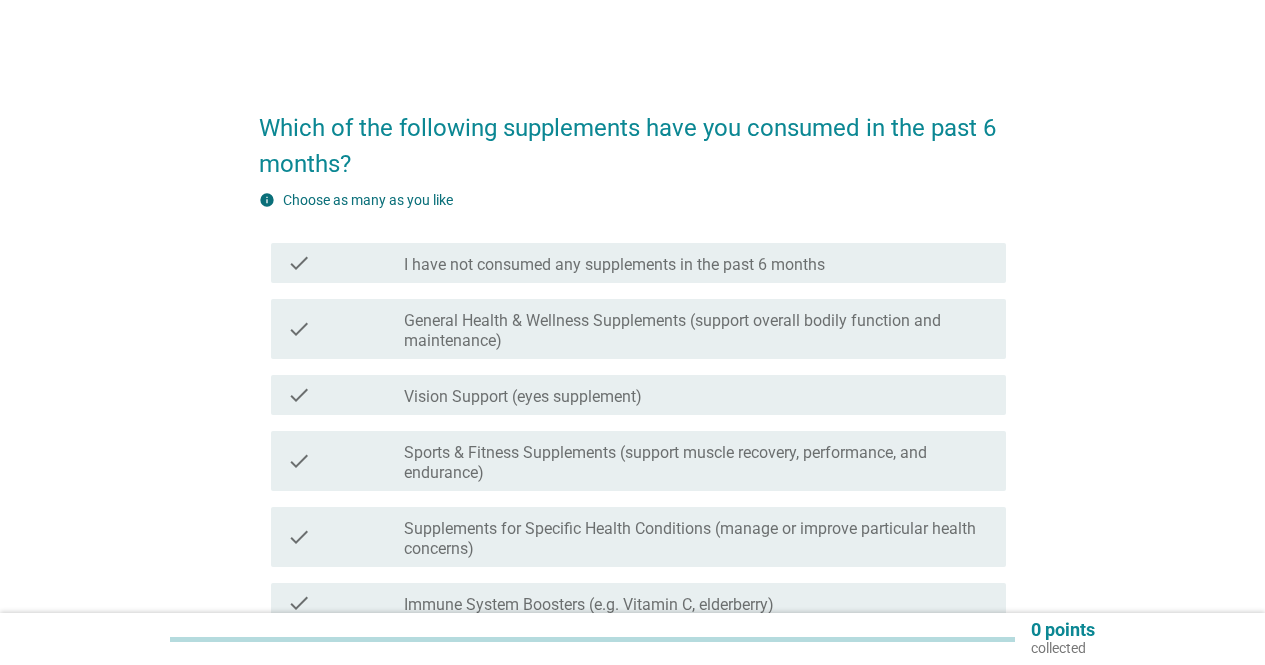 scroll, scrollTop: 0, scrollLeft: 0, axis: both 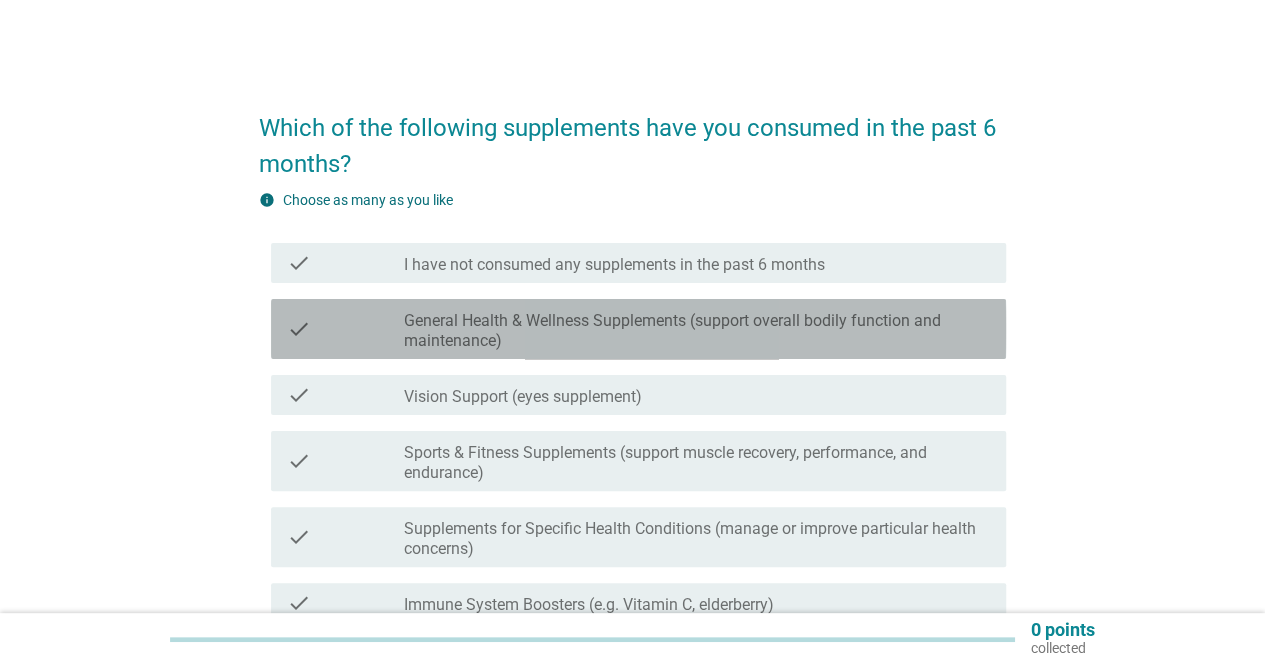 click on "General Health & Wellness Supplements (support overall bodily function and maintenance)" at bounding box center (697, 331) 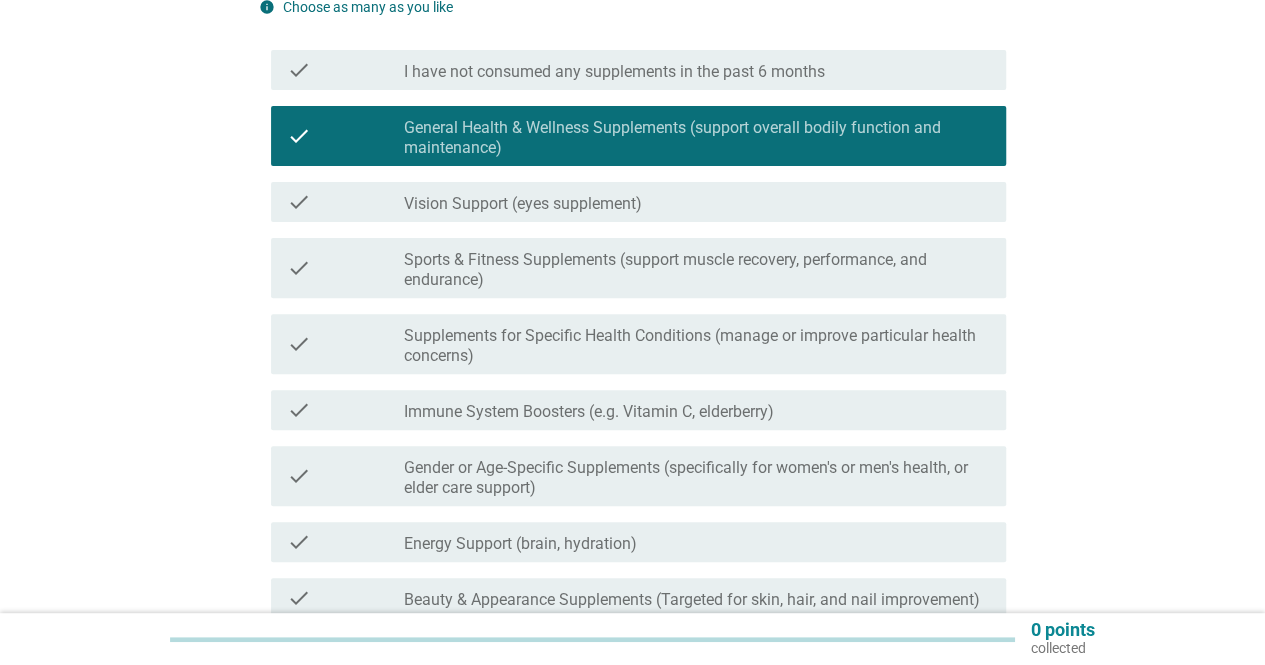 scroll, scrollTop: 200, scrollLeft: 0, axis: vertical 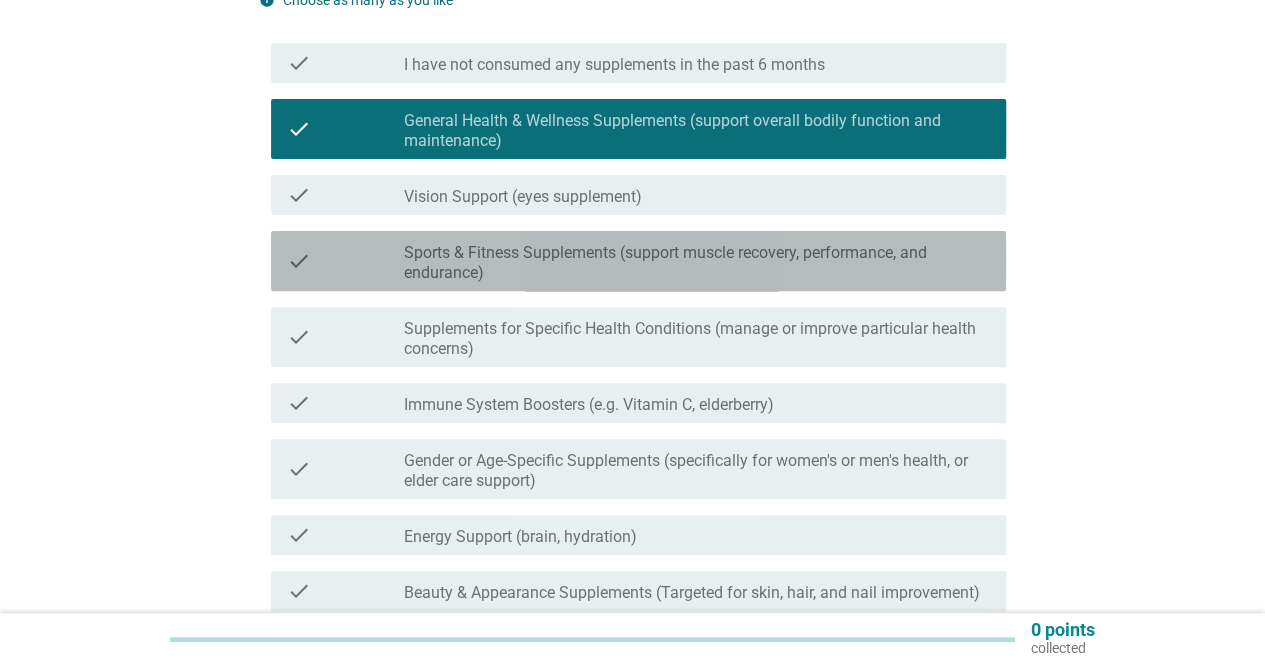 click on "Sports & Fitness Supplements (support muscle recovery, performance, and endurance)" at bounding box center [697, 263] 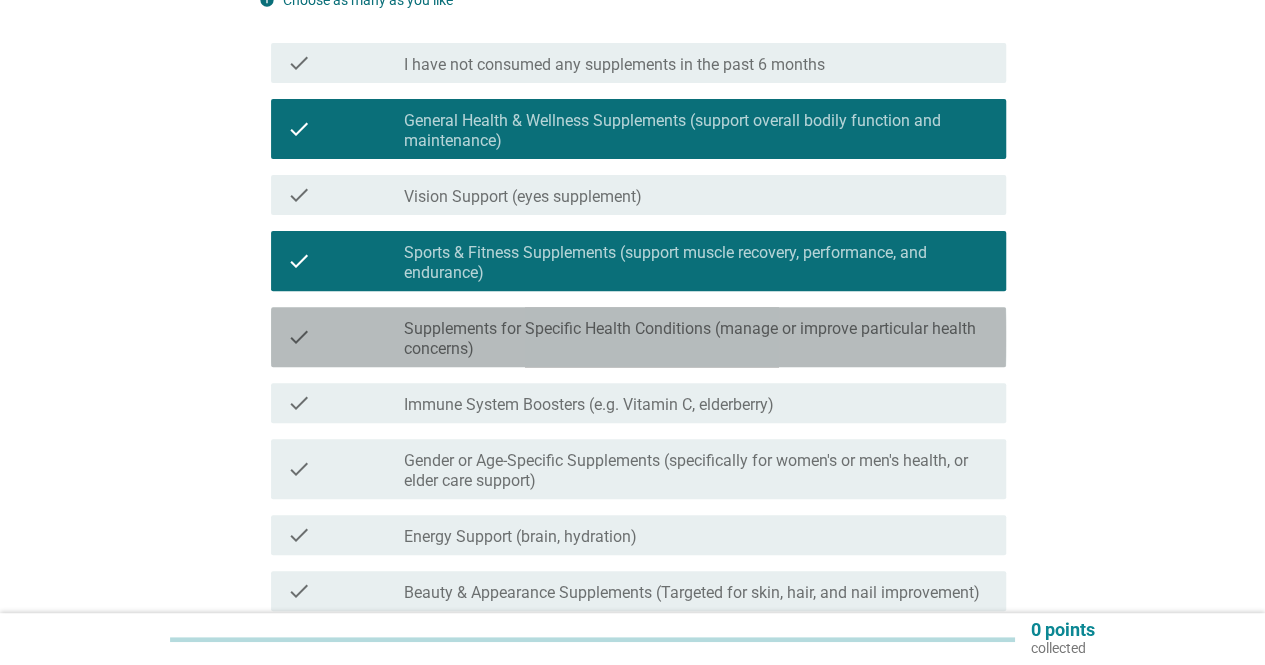 click on "Supplements for Specific Health Conditions (manage or improve particular health concerns)" at bounding box center (697, 339) 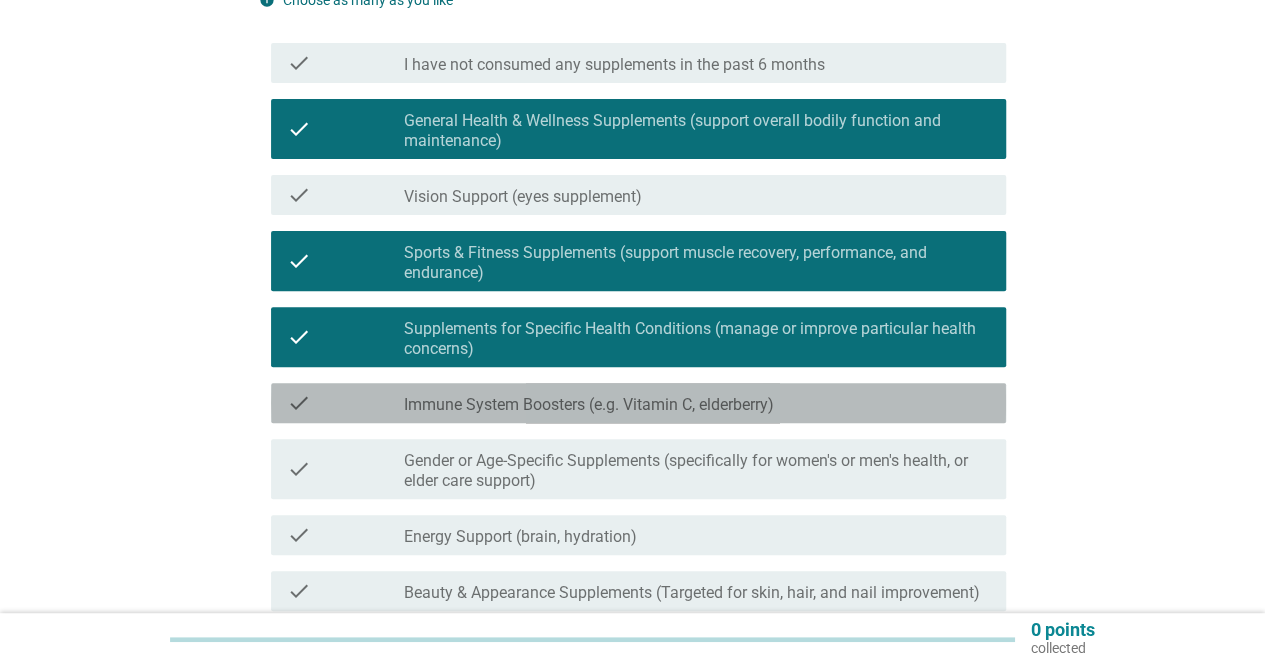 click on "Immune System Boosters (e.g. Vitamin C, elderberry)" at bounding box center (589, 405) 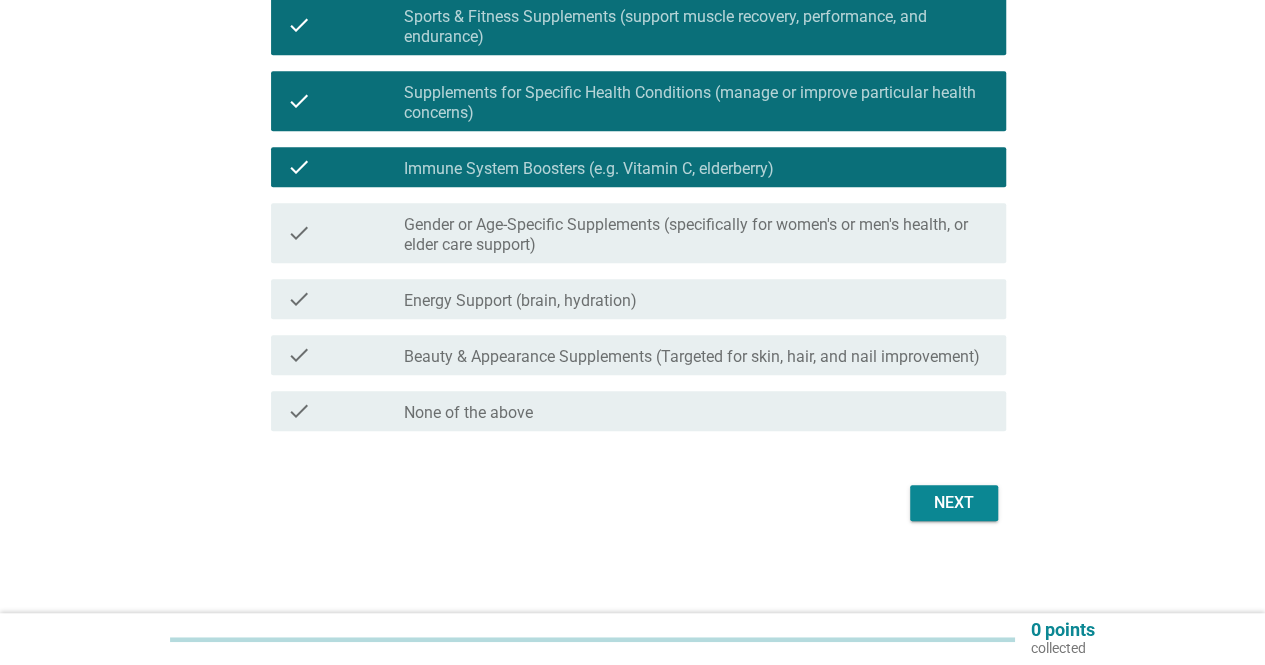 scroll, scrollTop: 440, scrollLeft: 0, axis: vertical 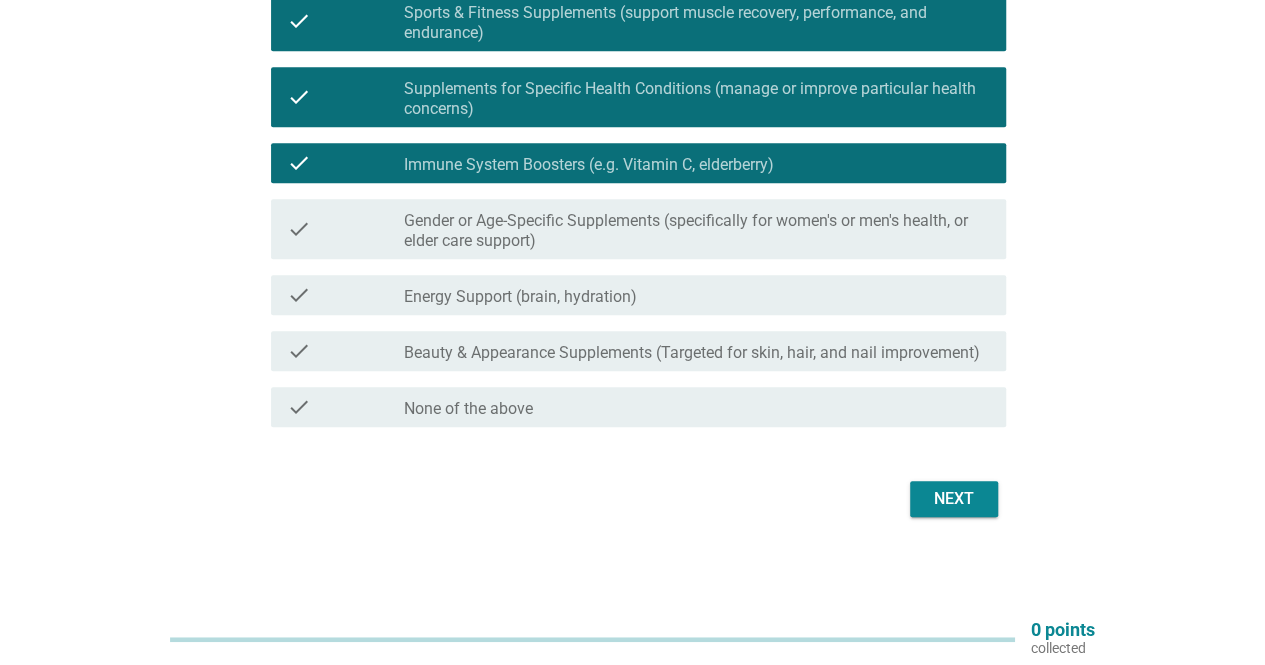 click on "Beauty & Appearance Supplements (Targeted for skin, hair, and nail improvement)" at bounding box center [692, 353] 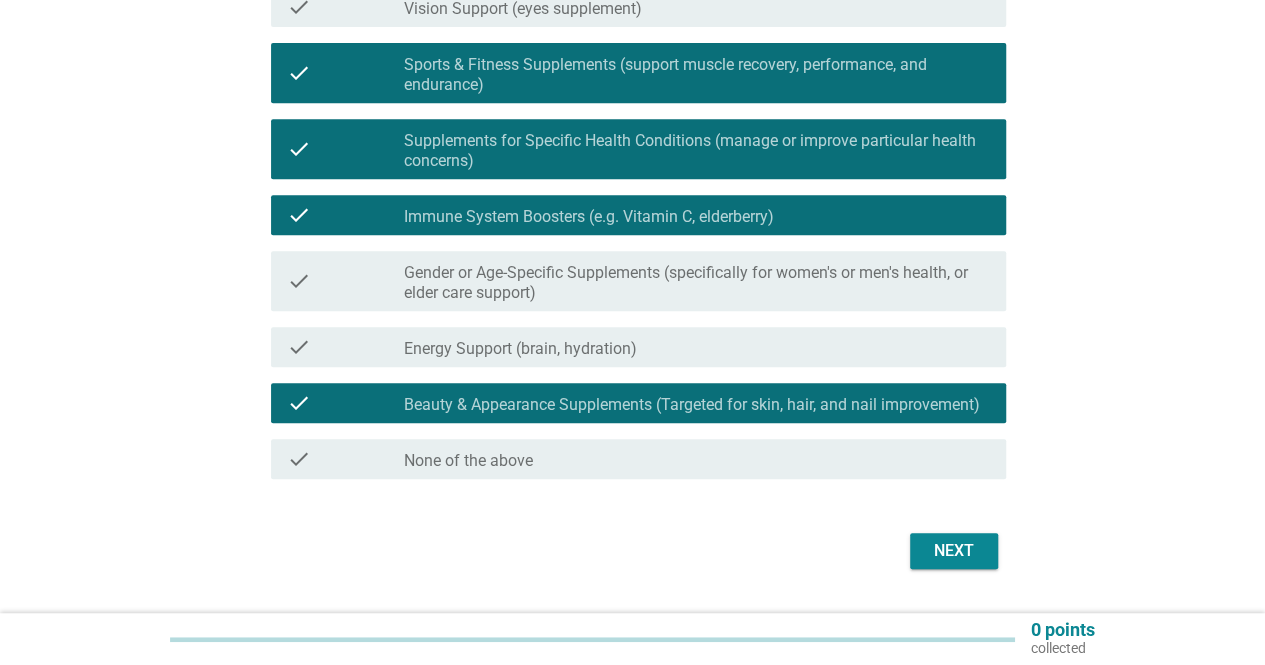 scroll, scrollTop: 440, scrollLeft: 0, axis: vertical 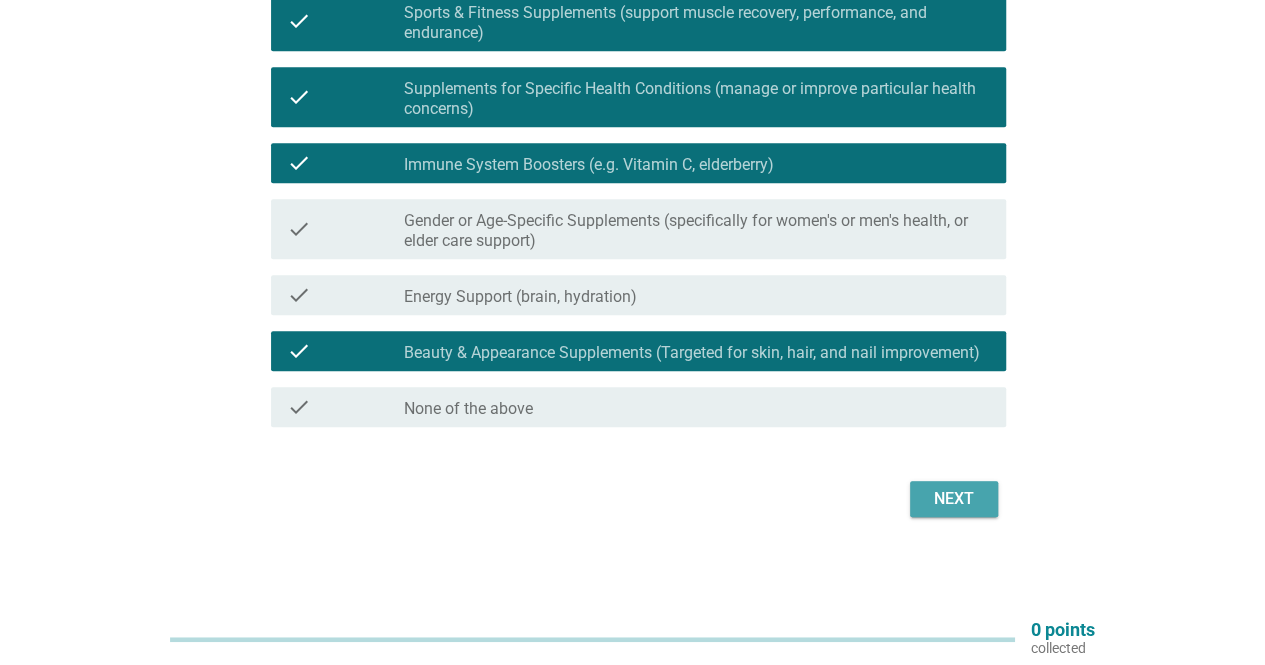 click on "Next" at bounding box center (954, 499) 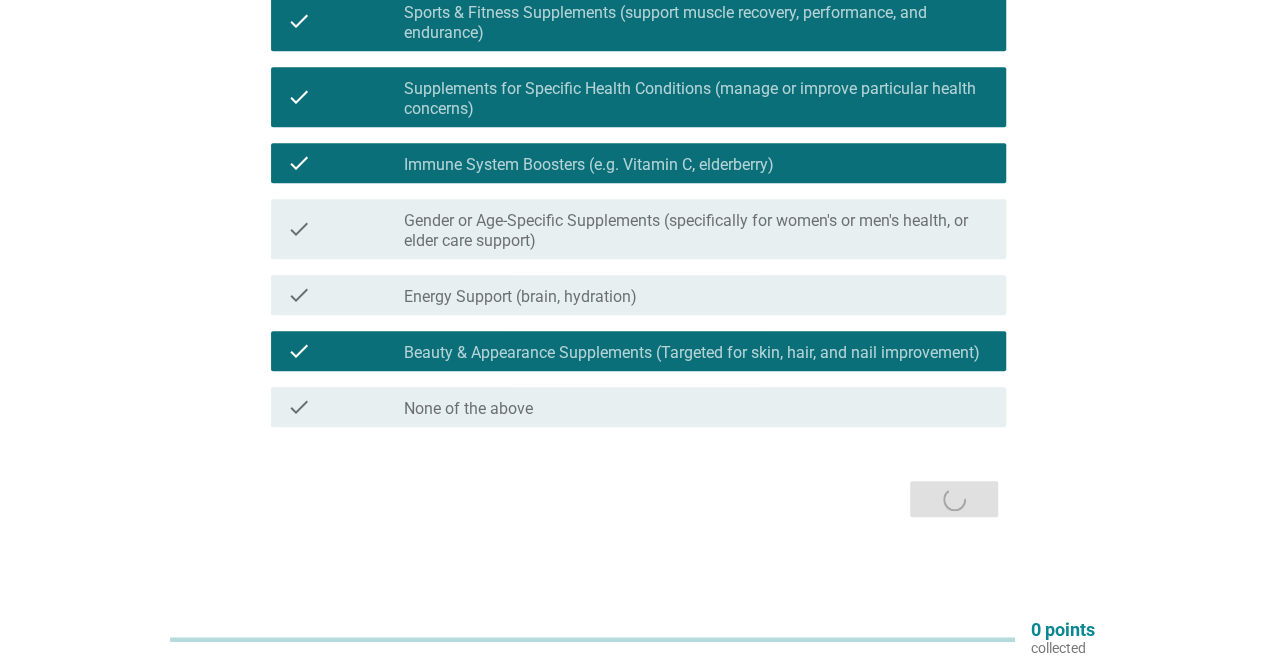 scroll, scrollTop: 0, scrollLeft: 0, axis: both 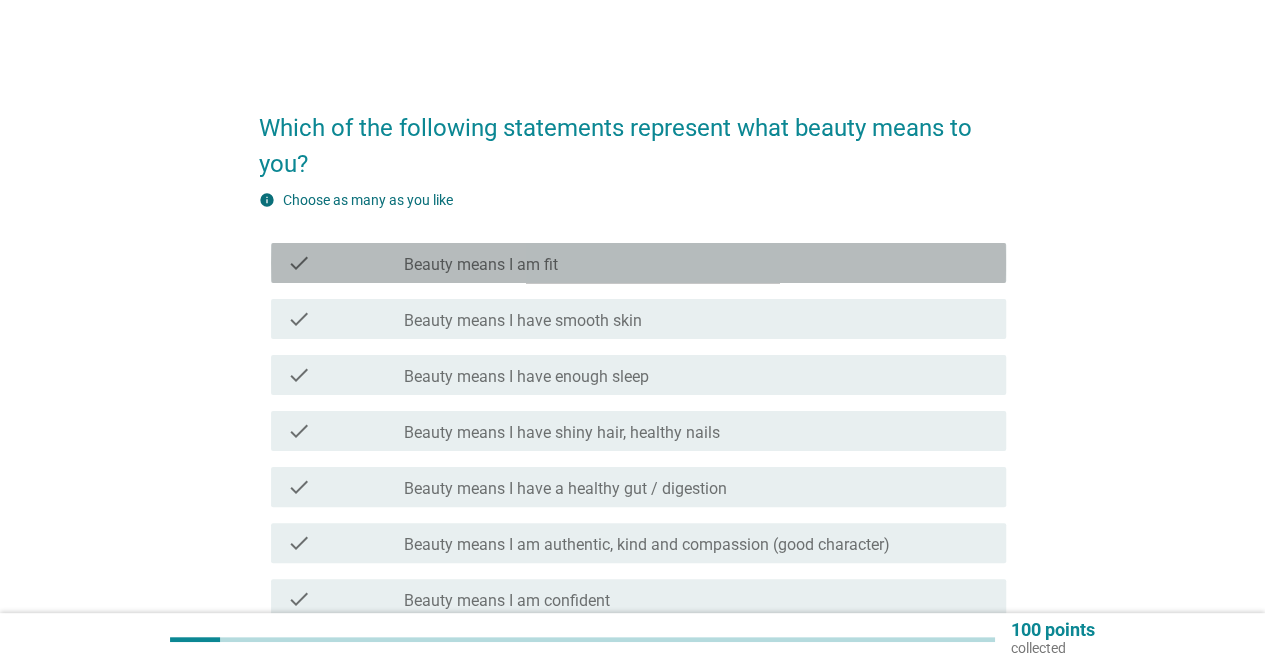 click on "check_box_outline_blank Beauty means I am fit" at bounding box center [697, 263] 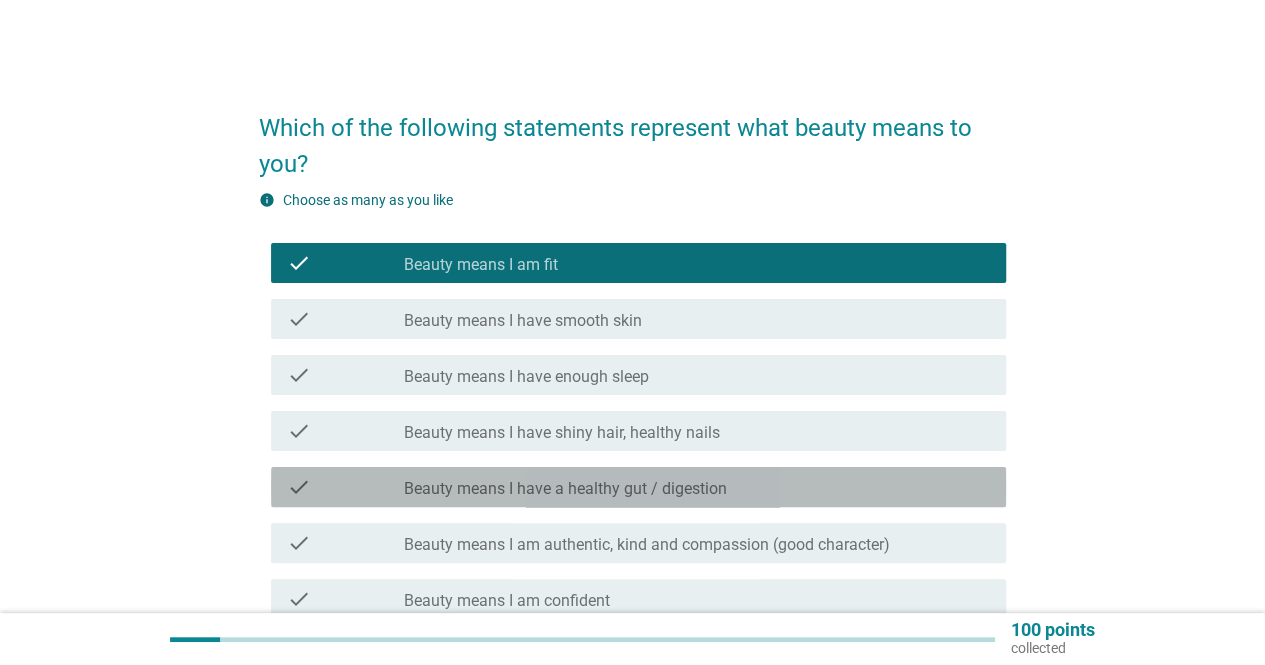 click on "check     check_box_outline_blank Beauty means I have a healthy gut / digestion" at bounding box center [638, 487] 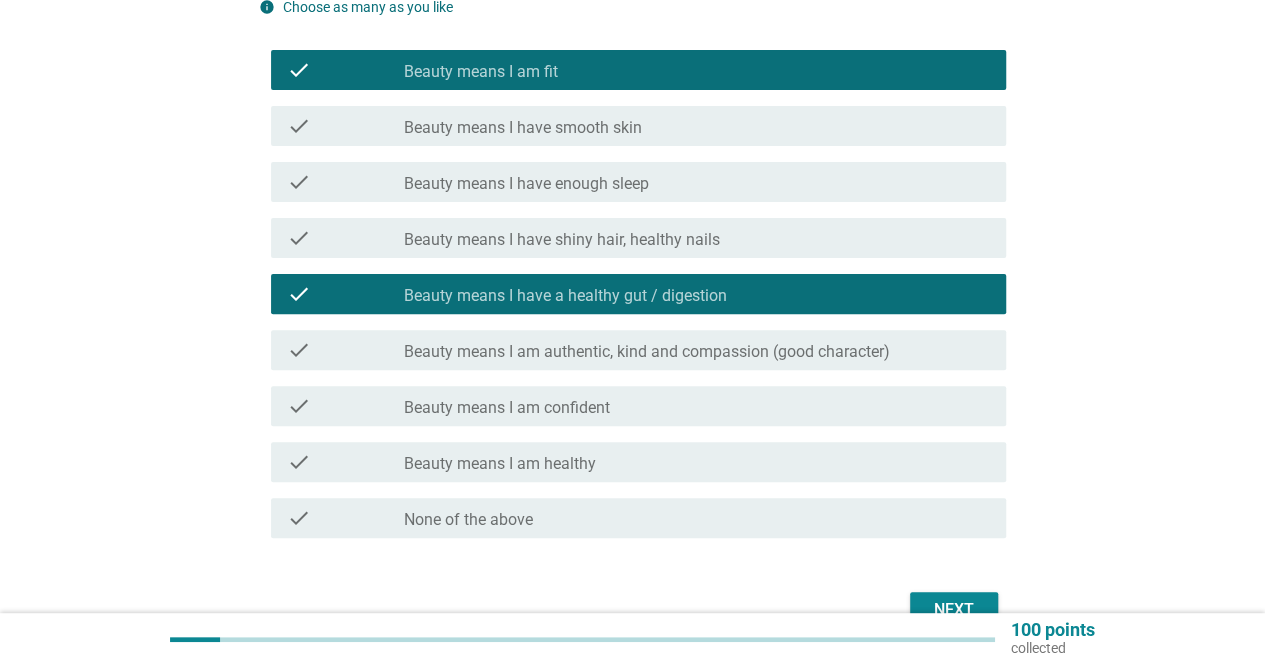 scroll, scrollTop: 200, scrollLeft: 0, axis: vertical 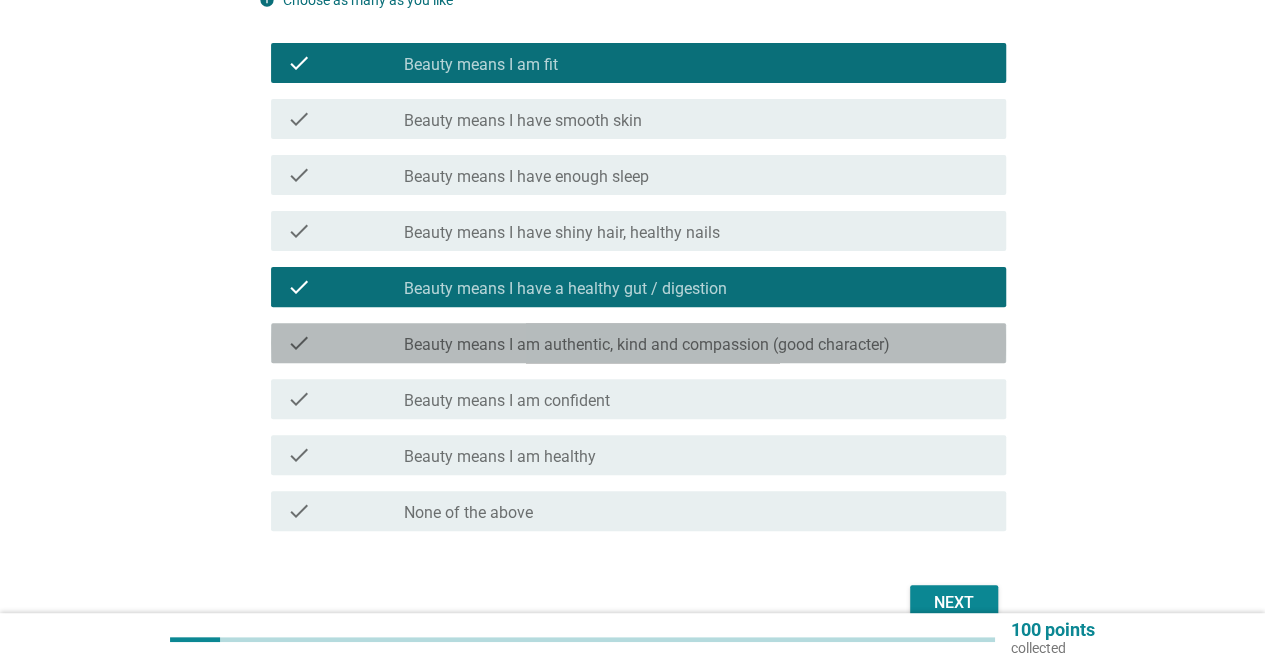 click on "Beauty means I am authentic, kind and compassion (good character)" at bounding box center [647, 345] 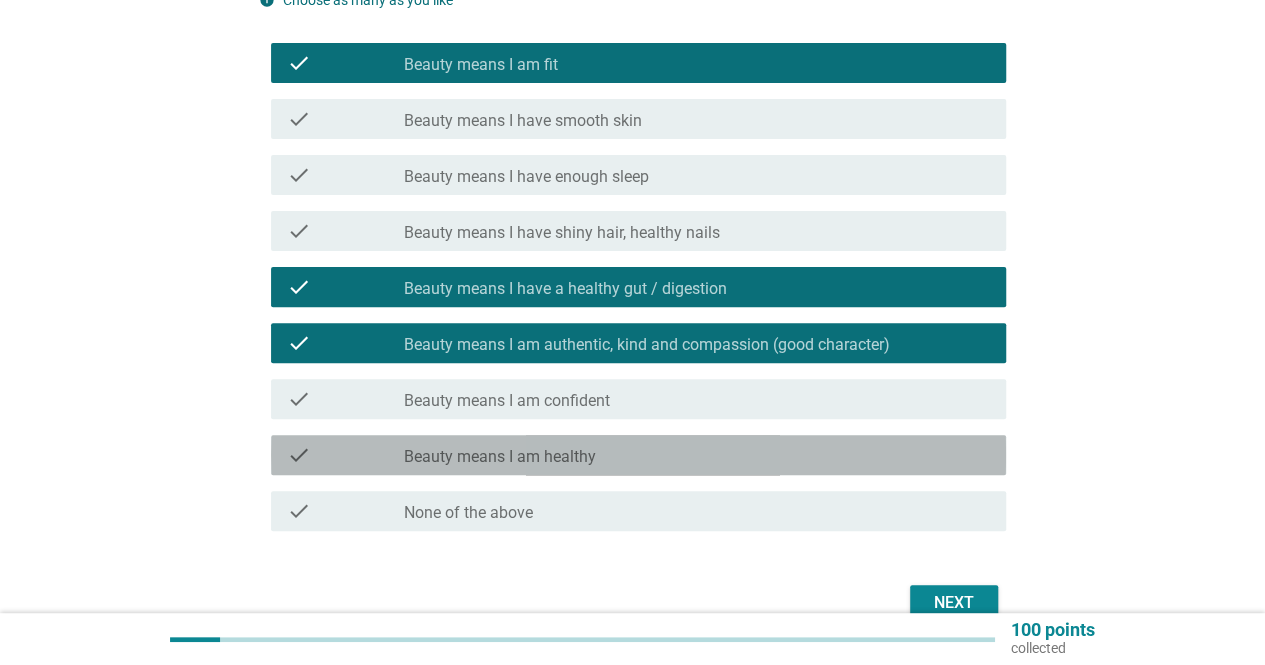 click on "Beauty means I am healthy" at bounding box center [500, 457] 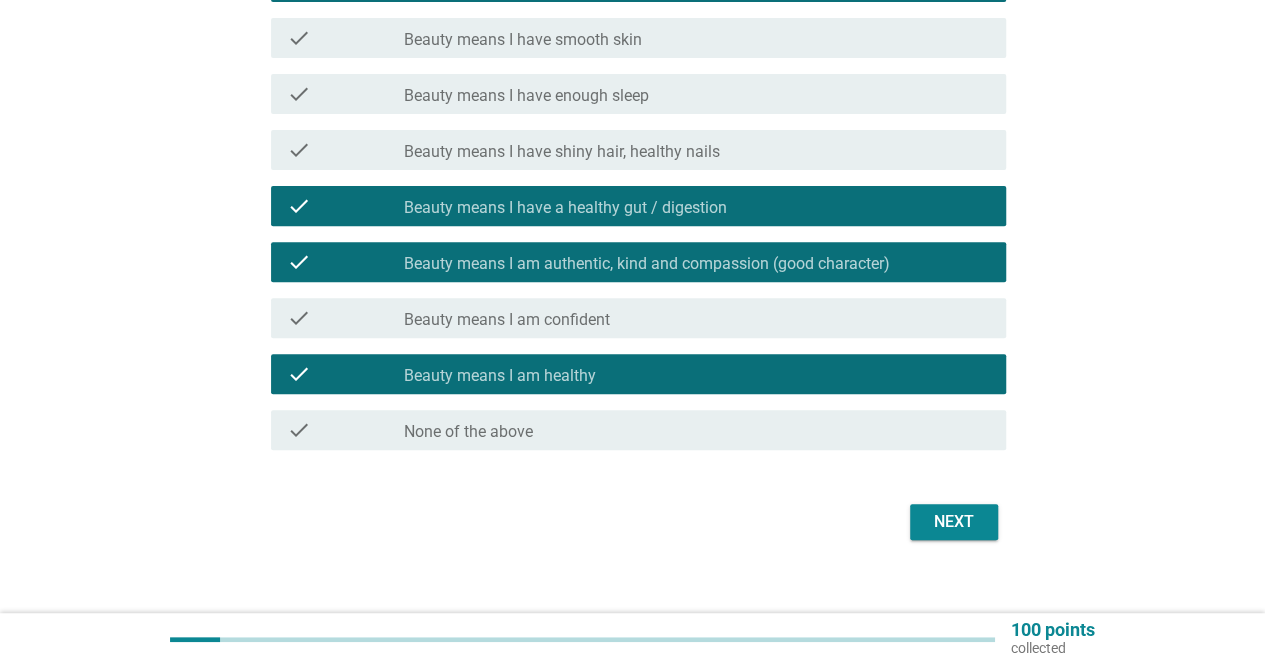 scroll, scrollTop: 300, scrollLeft: 0, axis: vertical 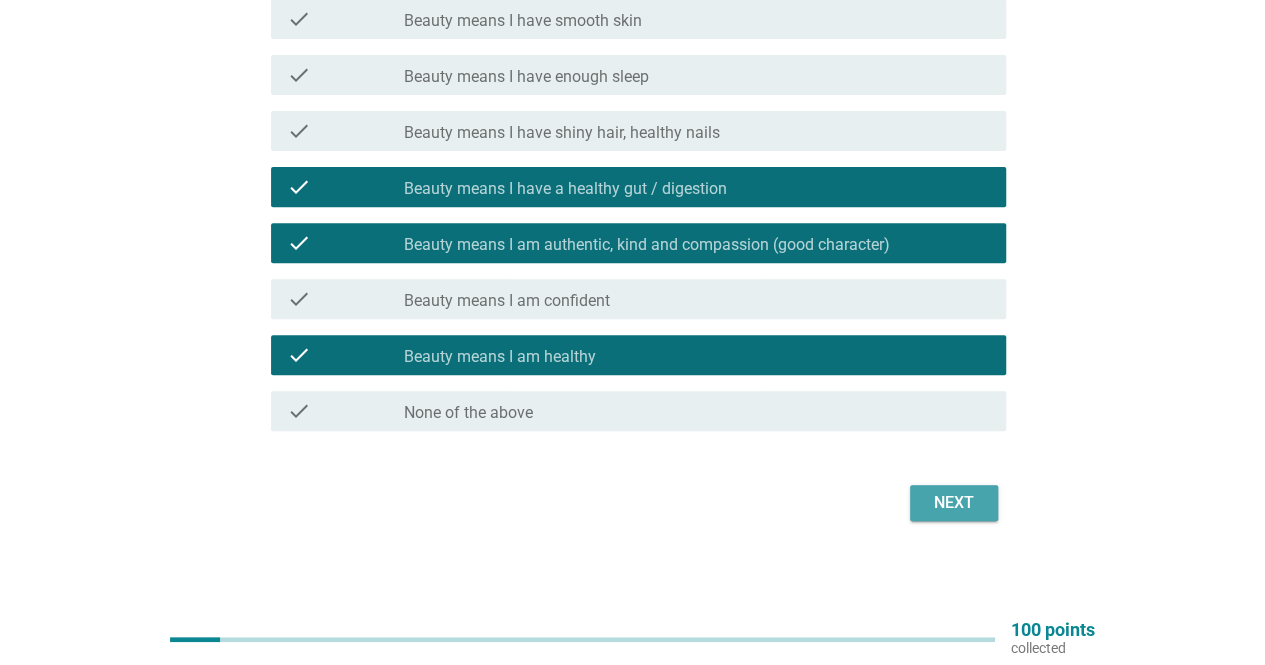 click on "Next" at bounding box center [954, 503] 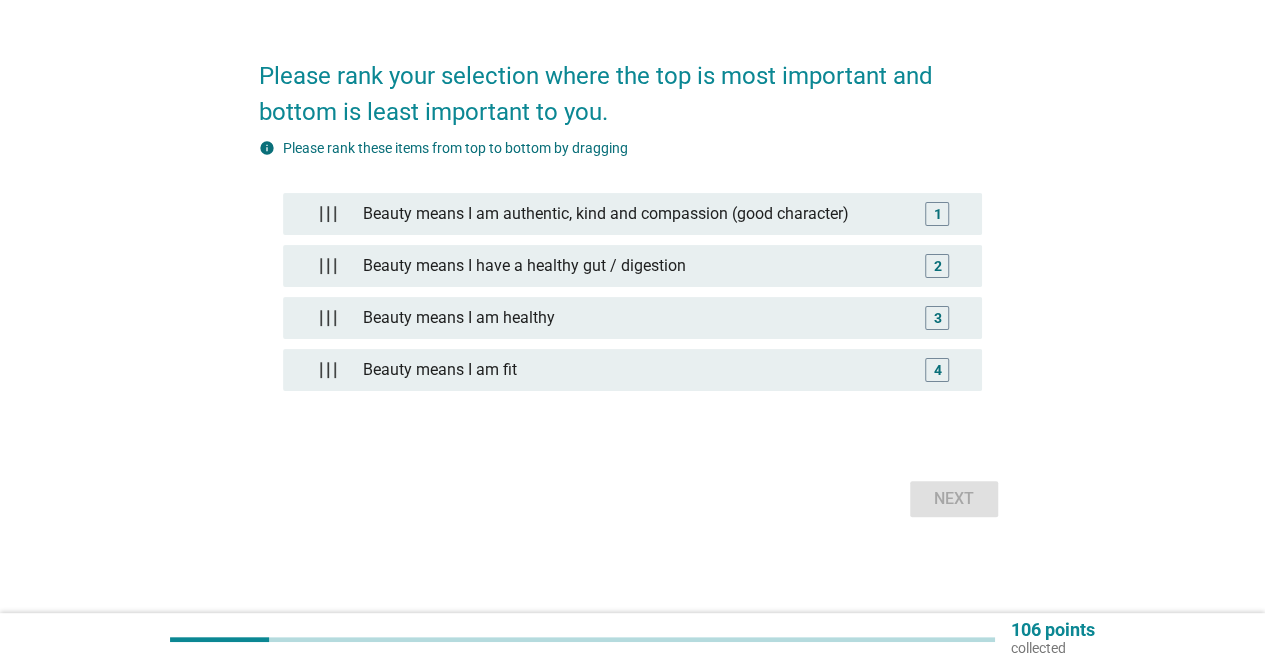 scroll, scrollTop: 0, scrollLeft: 0, axis: both 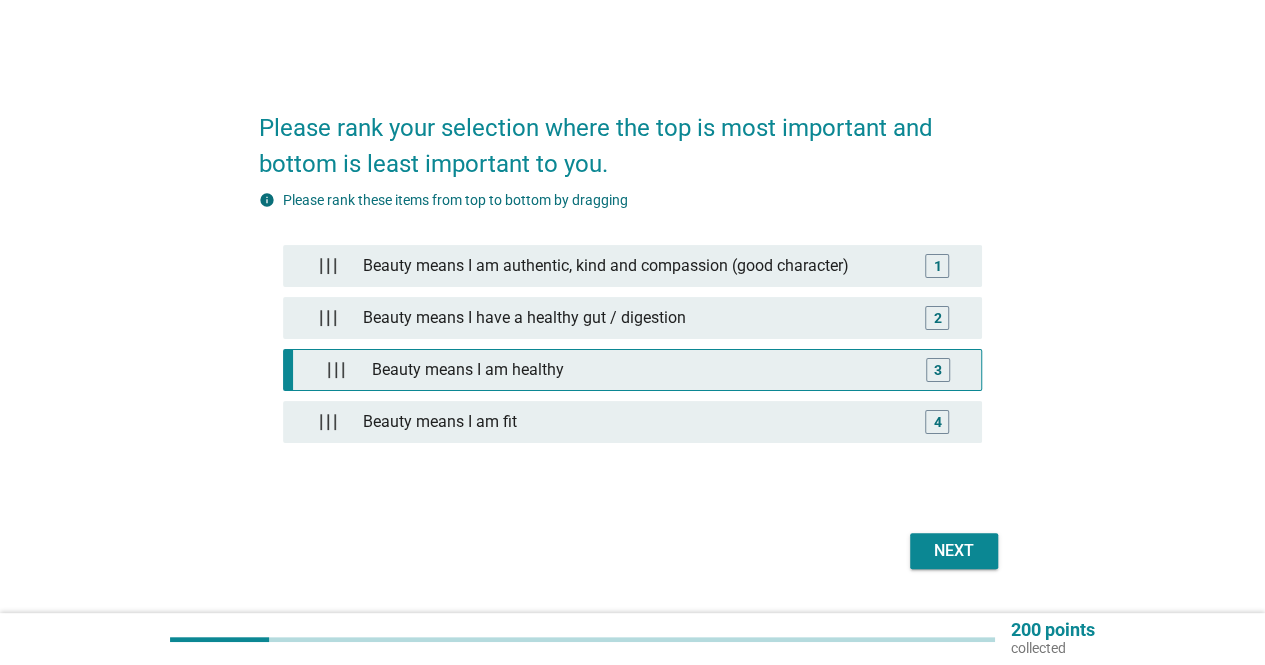 type 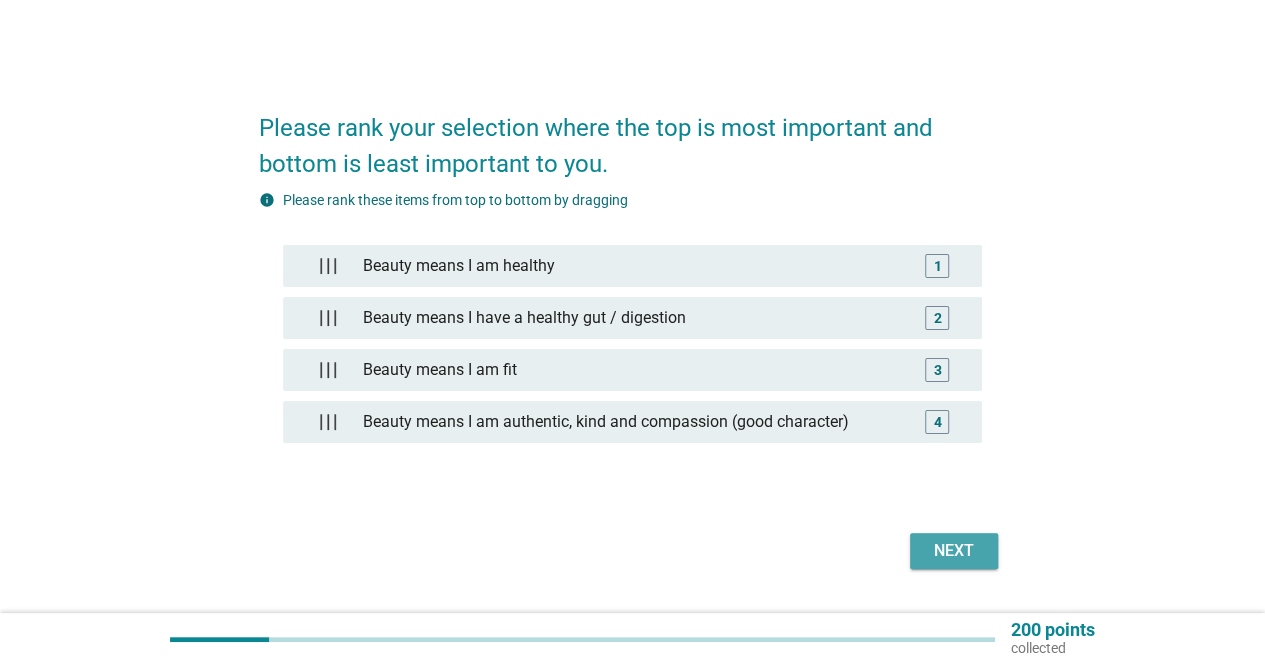 click on "Next" at bounding box center [954, 551] 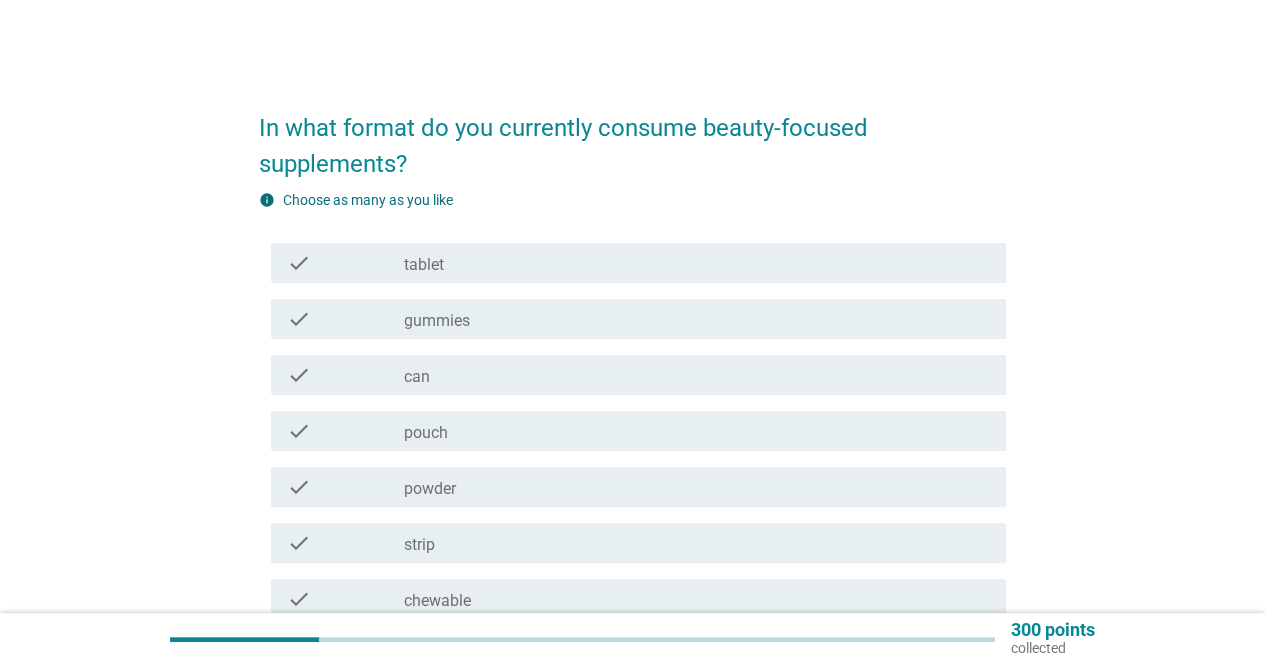 click on "check_box_outline_blank tablet" at bounding box center (697, 263) 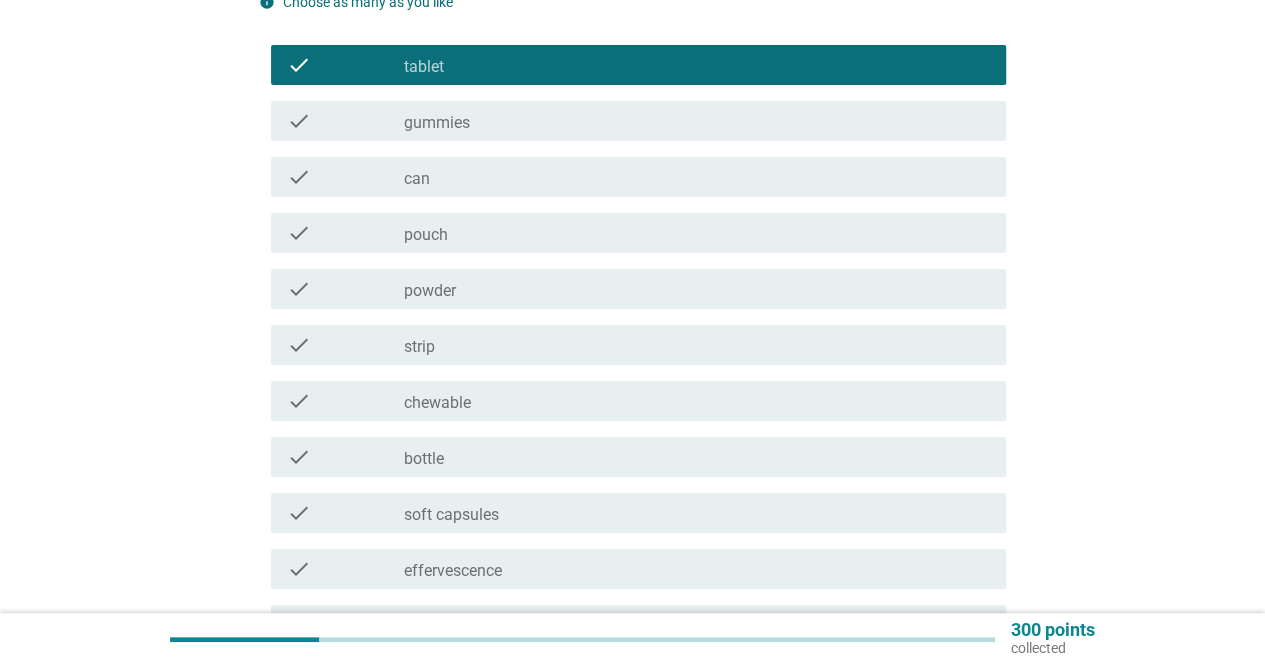 scroll, scrollTop: 200, scrollLeft: 0, axis: vertical 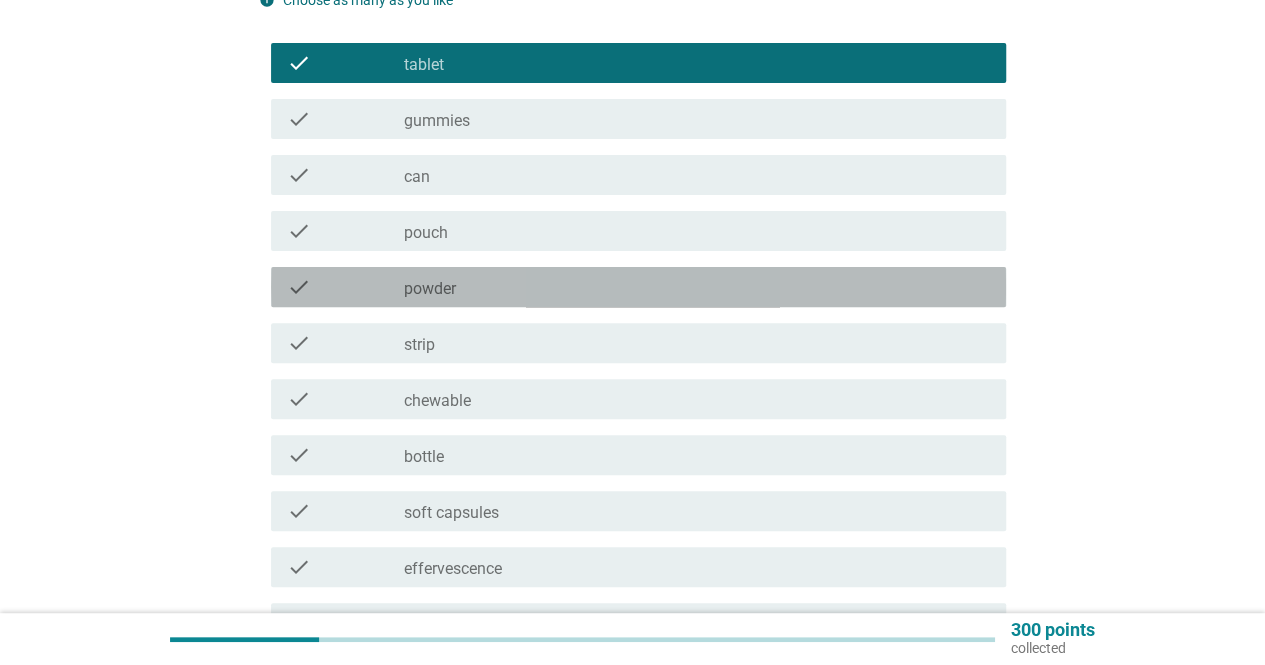 click on "check_box_outline_blank powder" at bounding box center (697, 287) 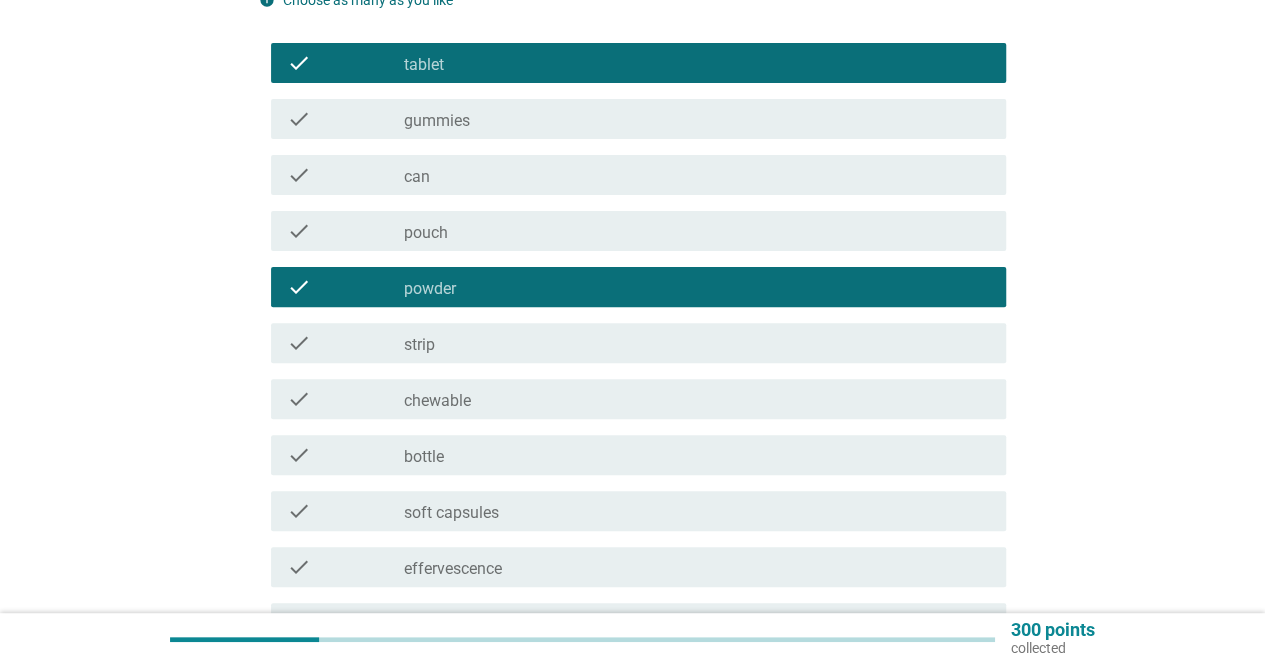 click on "check_box_outline_blank chewable" at bounding box center [697, 399] 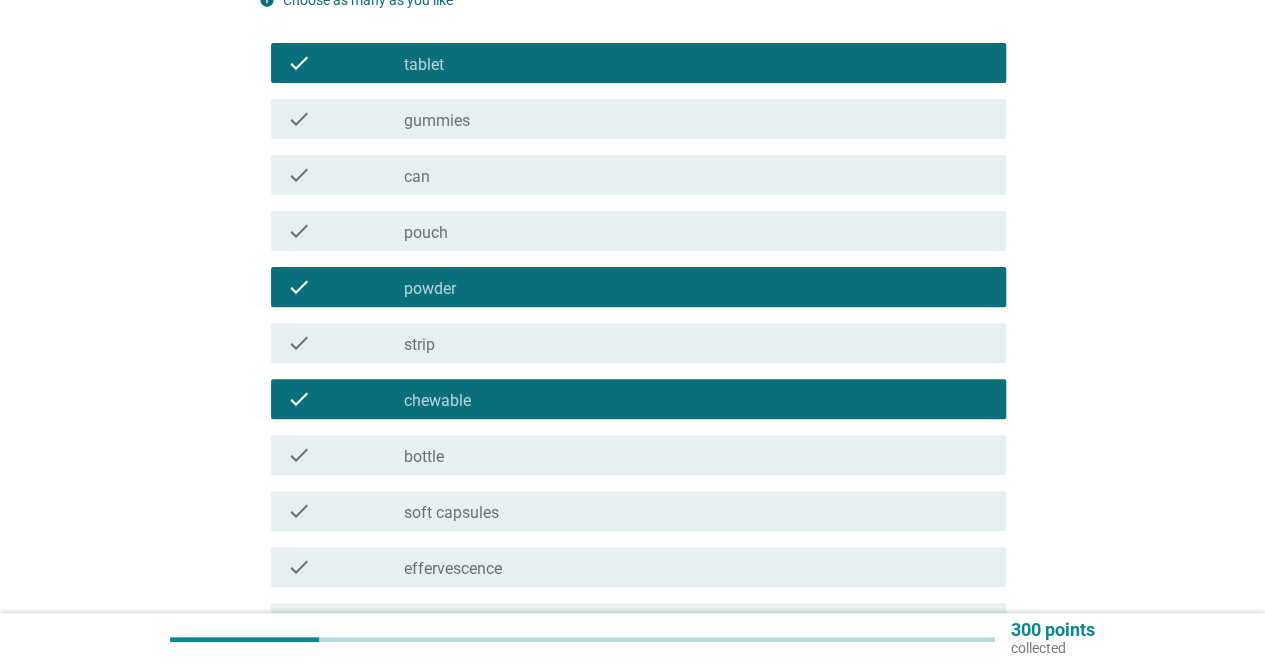 click on "soft capsules" at bounding box center (451, 513) 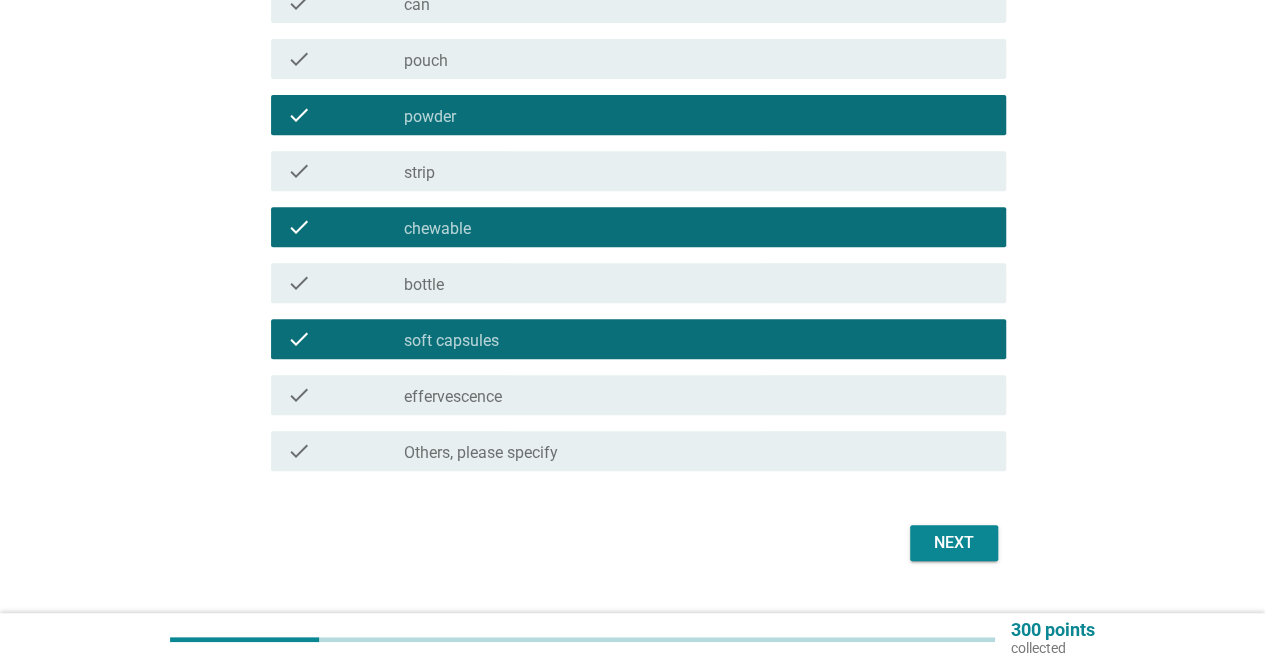 scroll, scrollTop: 416, scrollLeft: 0, axis: vertical 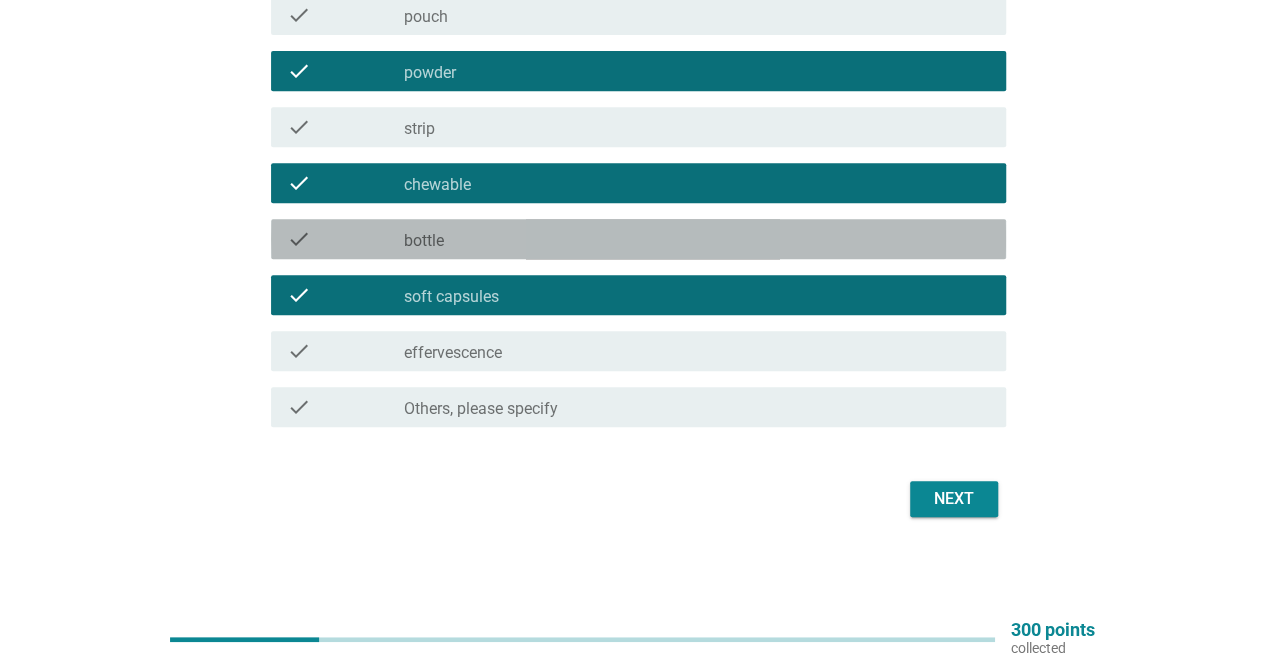 click on "check_box_outline_blank bottle" at bounding box center (697, 239) 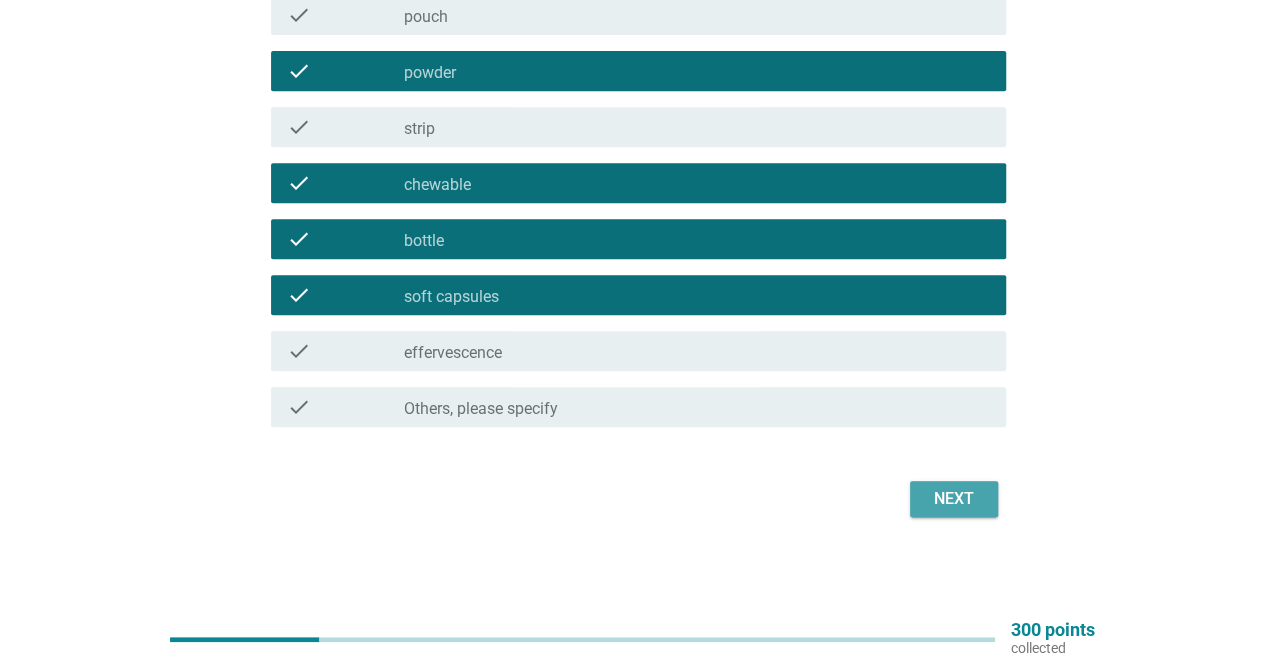 click on "Next" at bounding box center (954, 499) 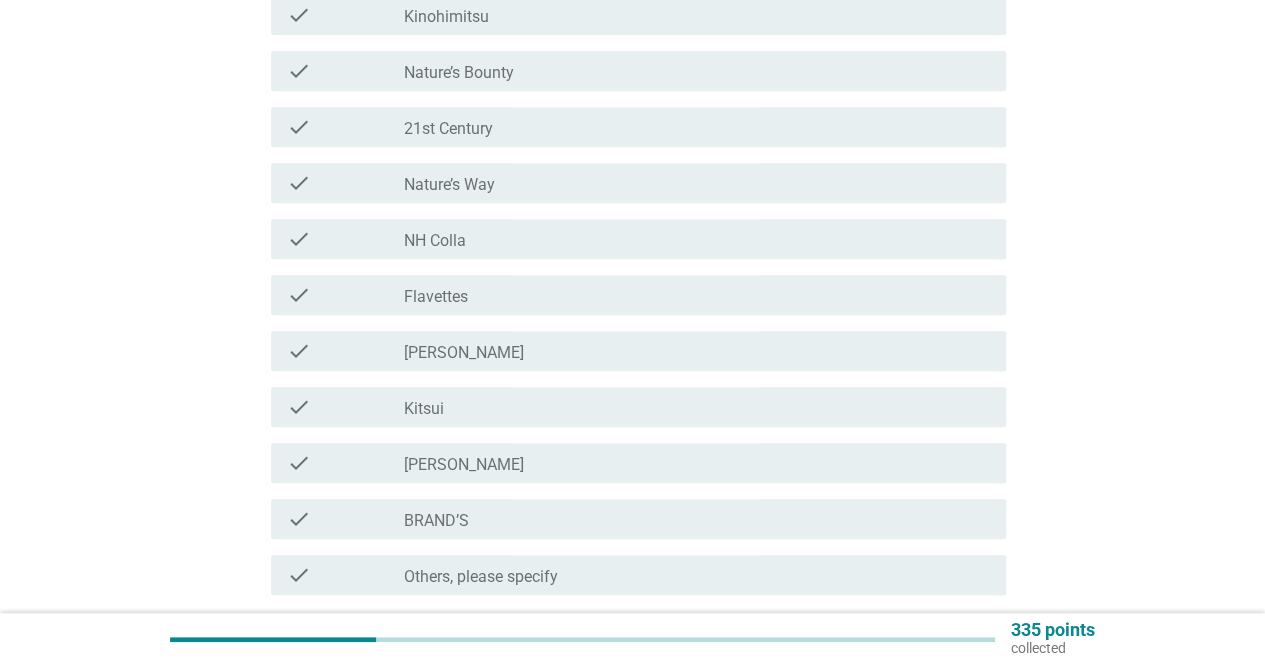 scroll, scrollTop: 0, scrollLeft: 0, axis: both 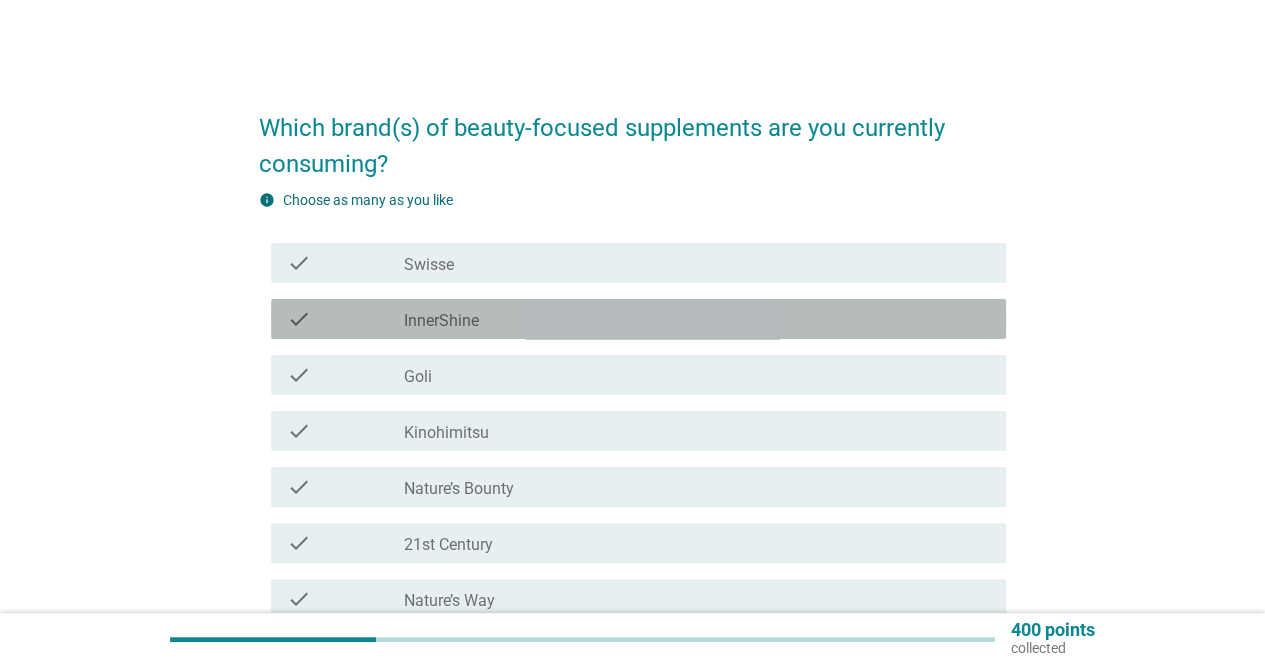click on "check_box_outline_blank InnerShine" at bounding box center (697, 319) 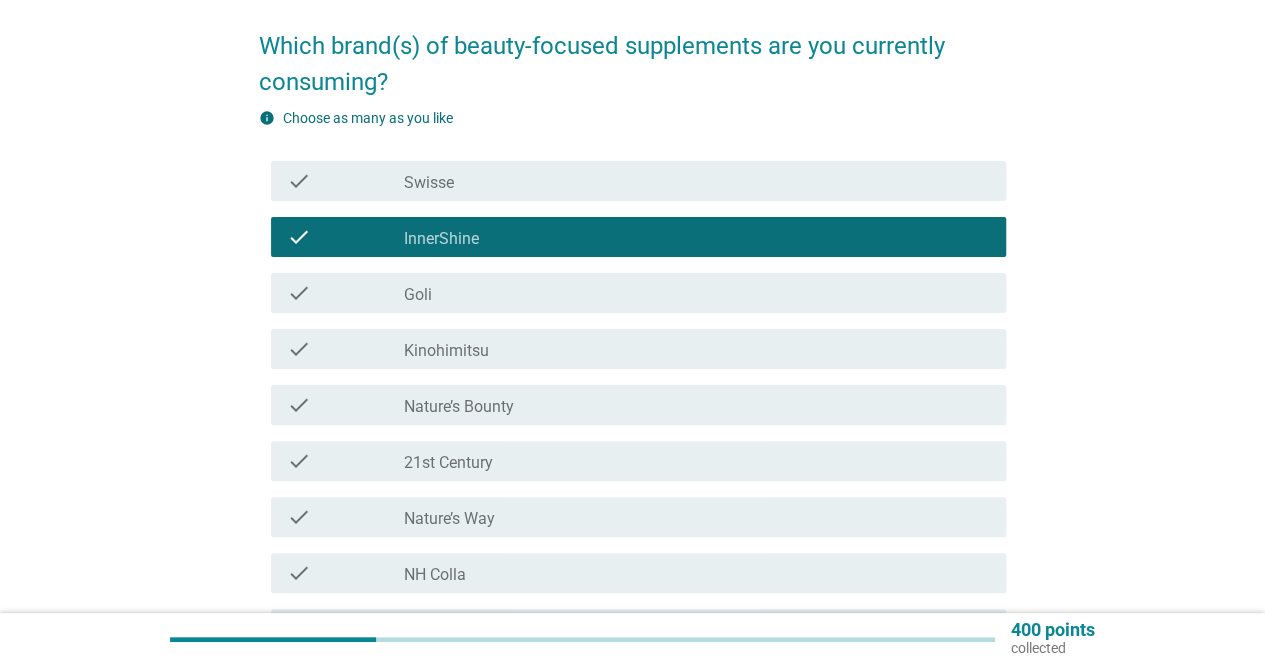 scroll, scrollTop: 200, scrollLeft: 0, axis: vertical 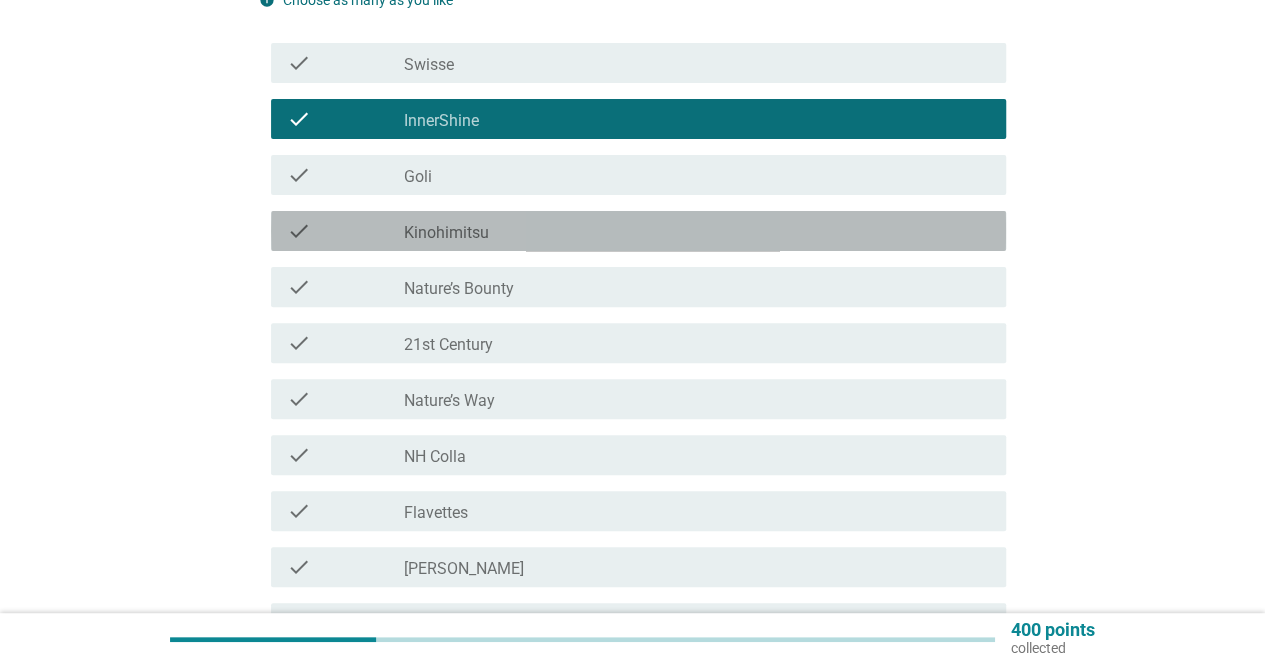 click on "check_box_outline_blank Kinohimitsu" at bounding box center (697, 231) 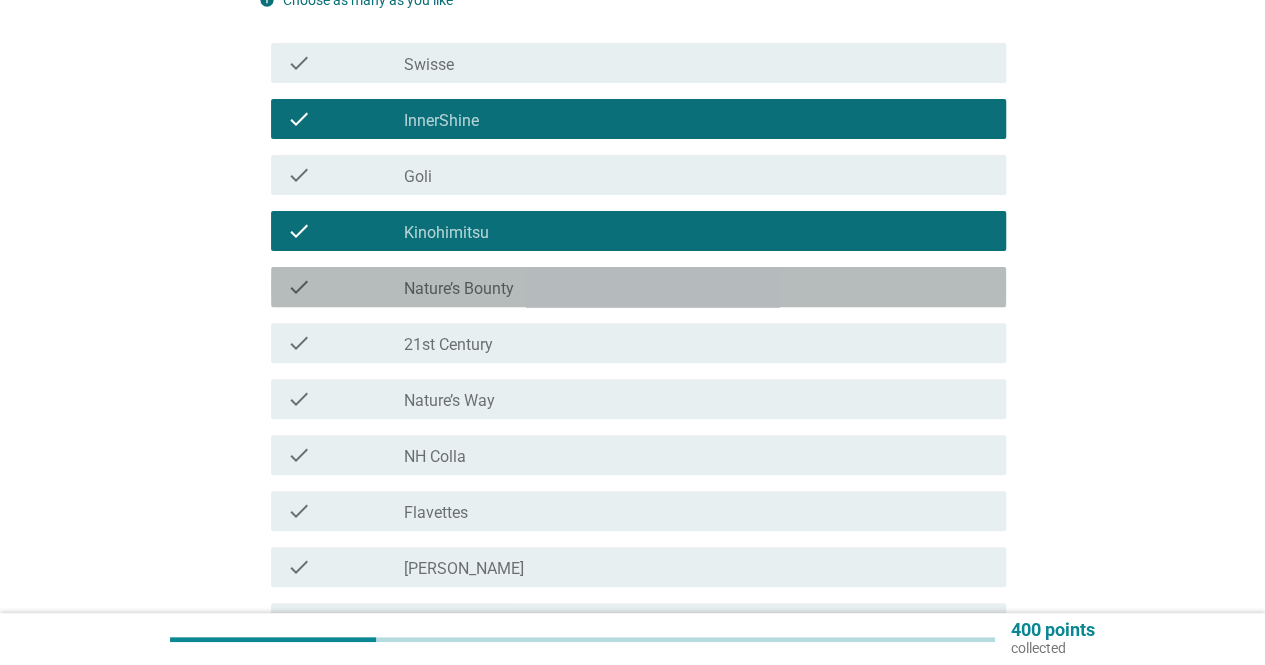 click on "check_box_outline_blank Nature’s Bounty" at bounding box center [697, 287] 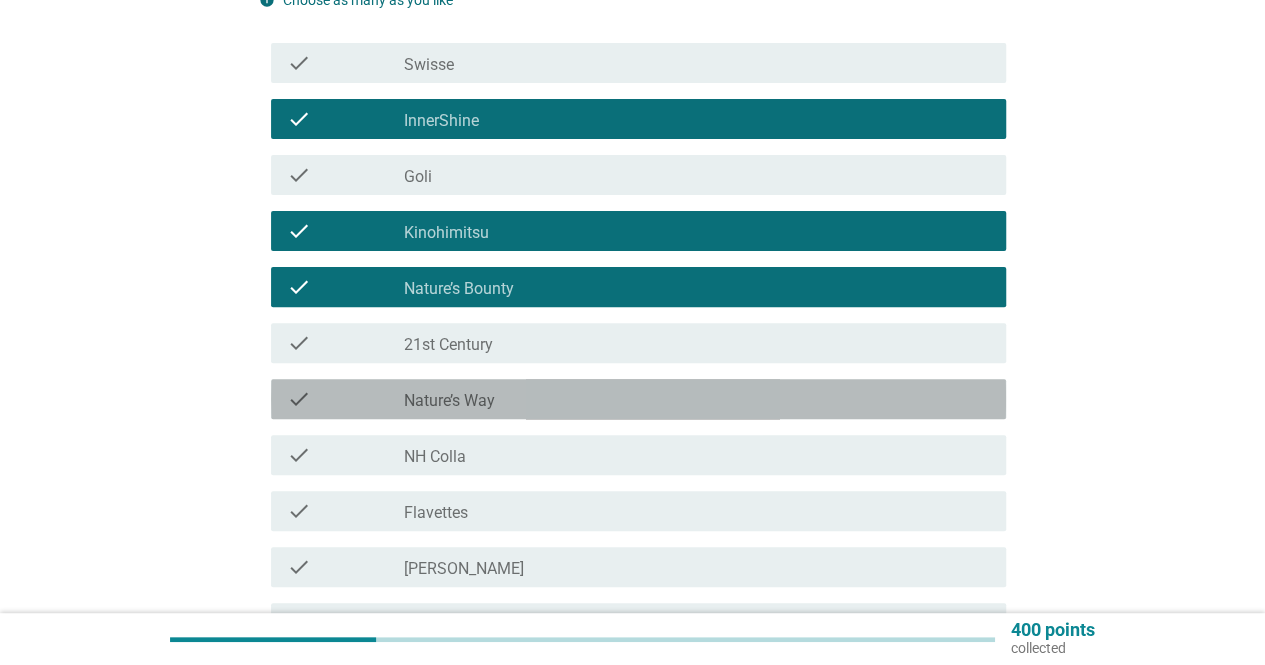 click on "check_box_outline_blank Nature’s Way" at bounding box center (697, 399) 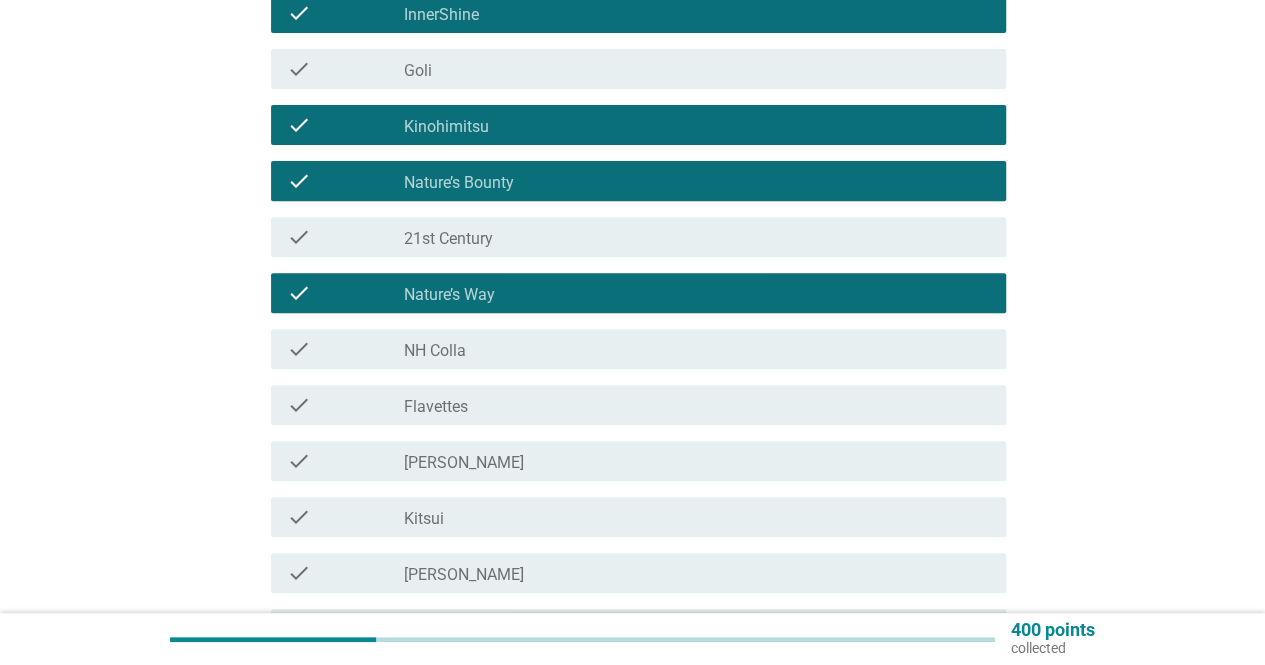 scroll, scrollTop: 500, scrollLeft: 0, axis: vertical 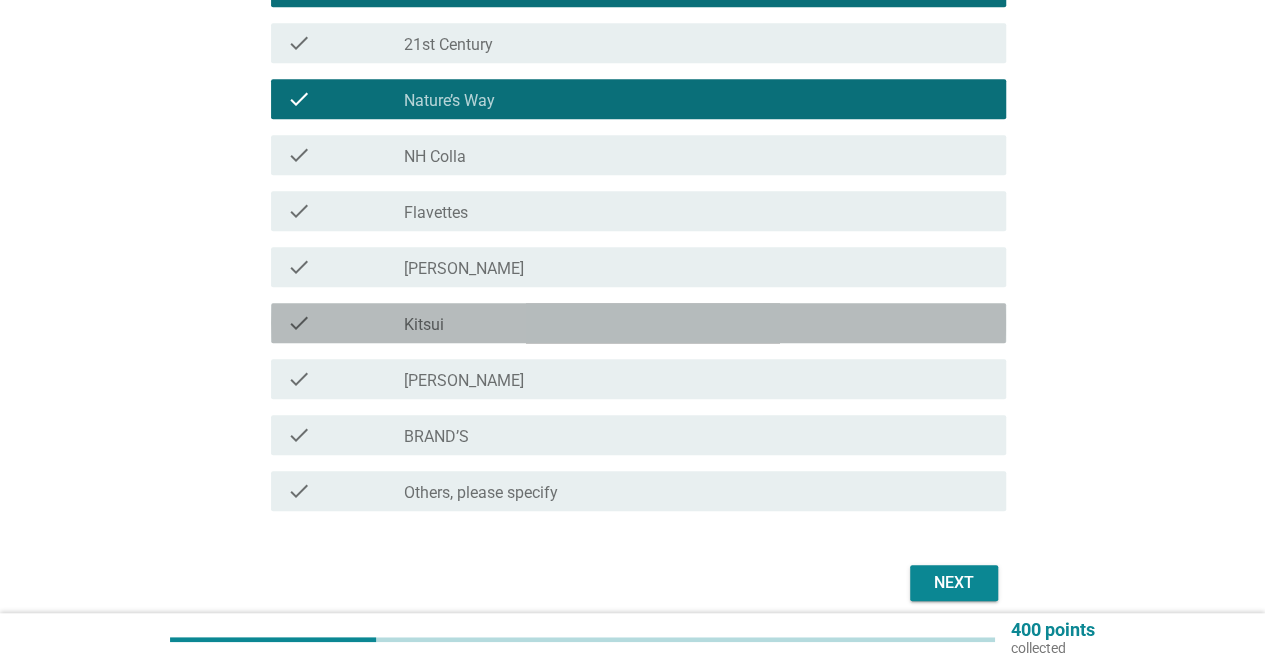 click on "check_box_outline_blank Kitsui" at bounding box center (697, 323) 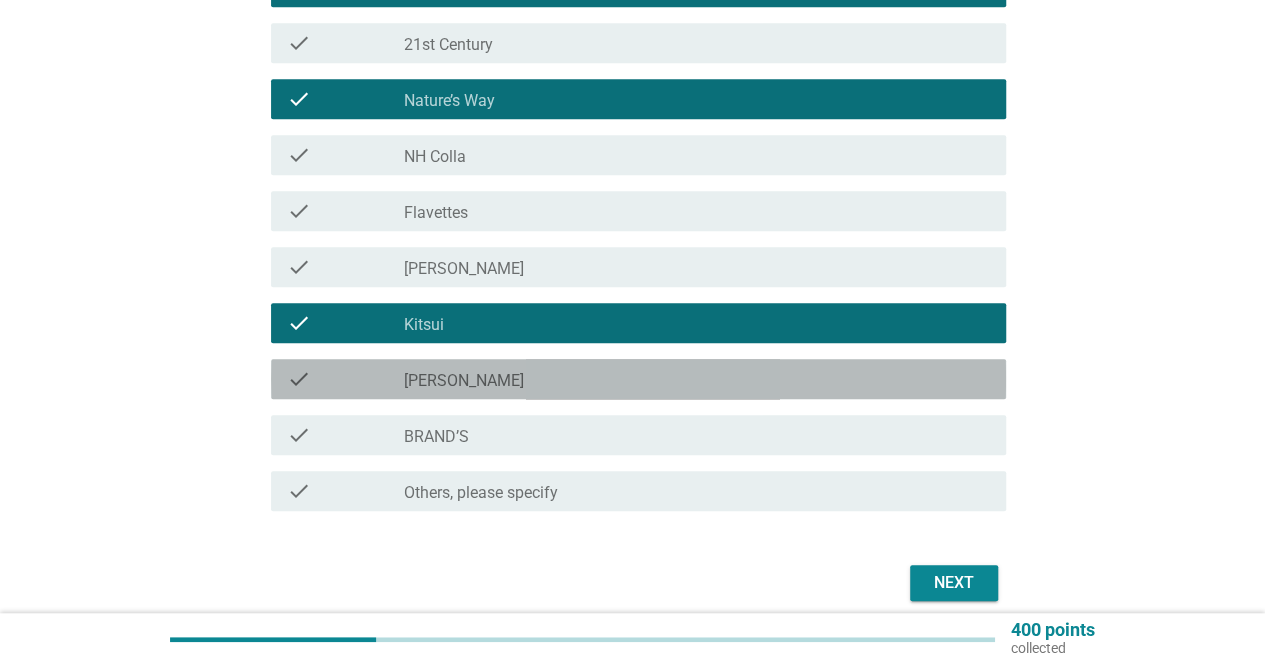click on "[PERSON_NAME]" at bounding box center (464, 381) 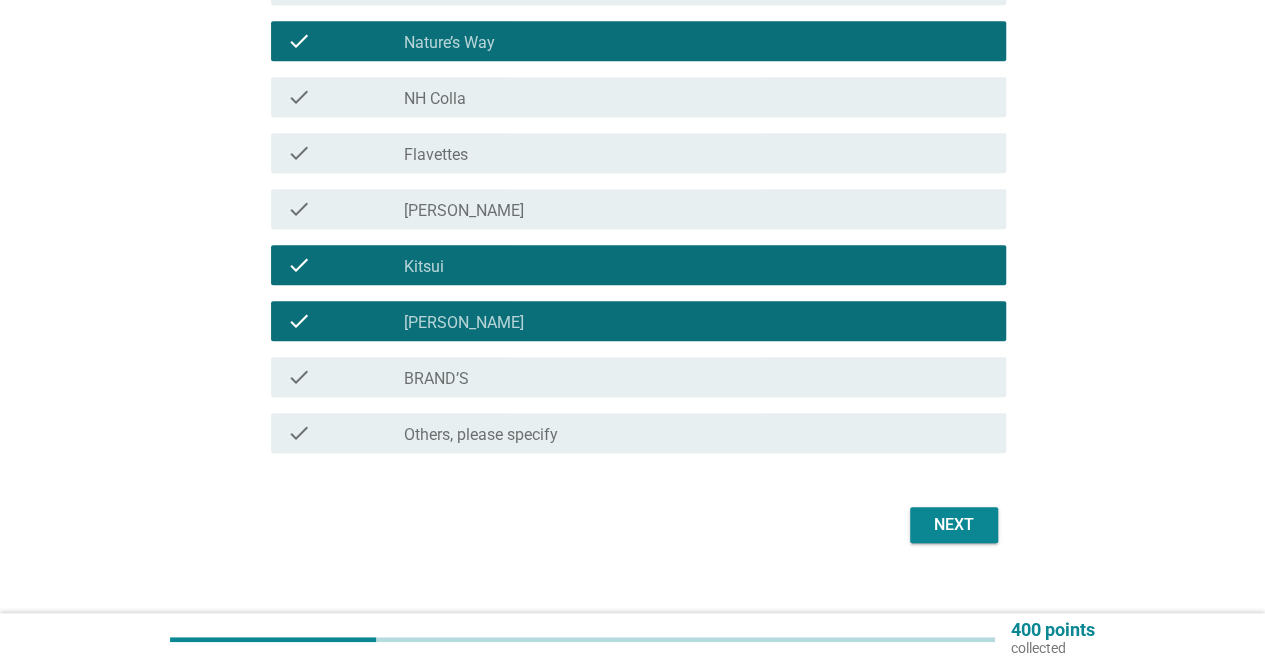 scroll, scrollTop: 584, scrollLeft: 0, axis: vertical 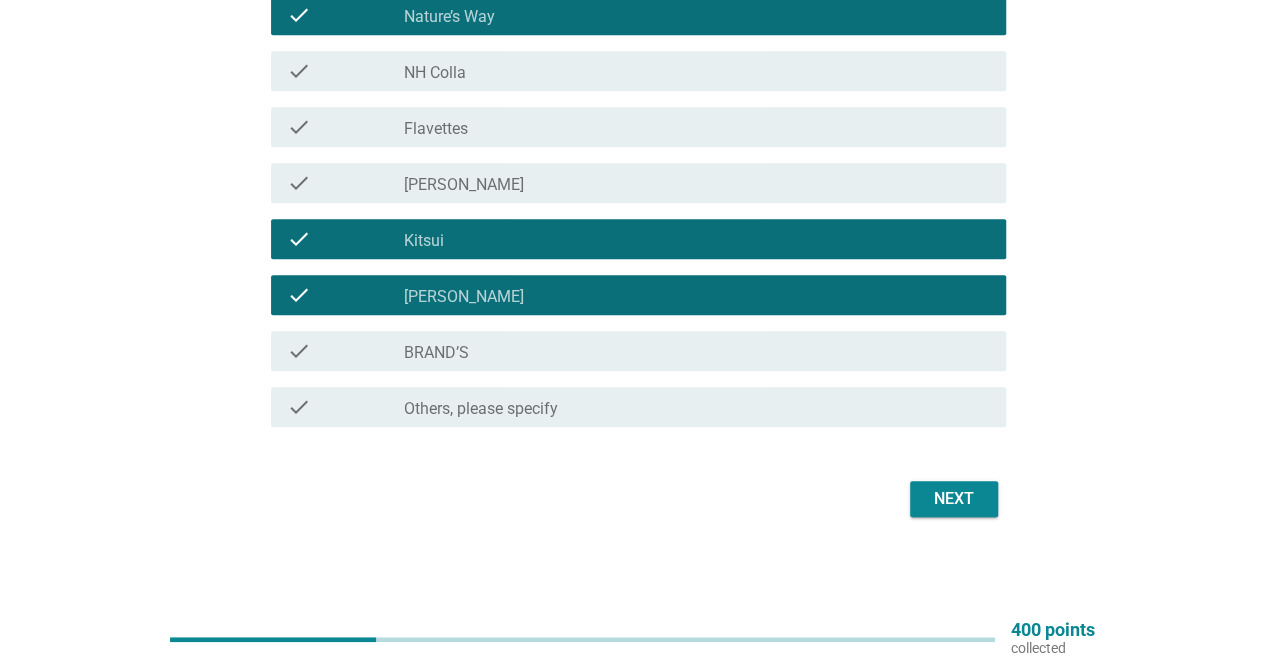 click on "Next" at bounding box center (954, 499) 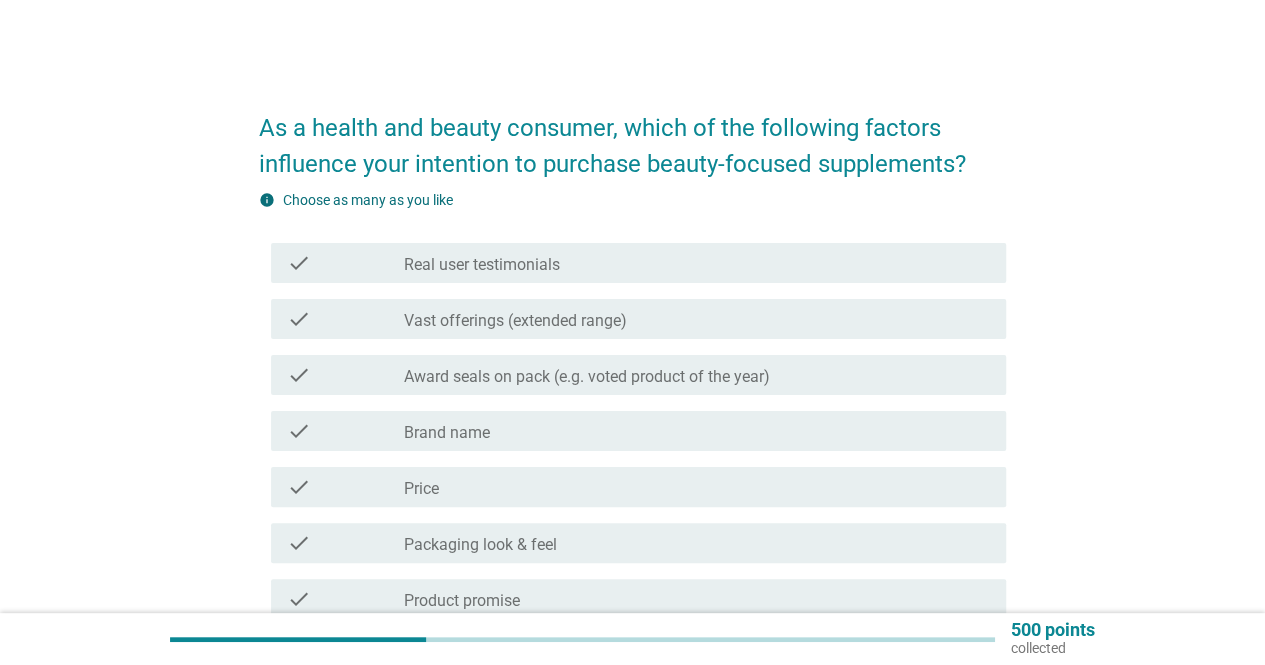 scroll, scrollTop: 100, scrollLeft: 0, axis: vertical 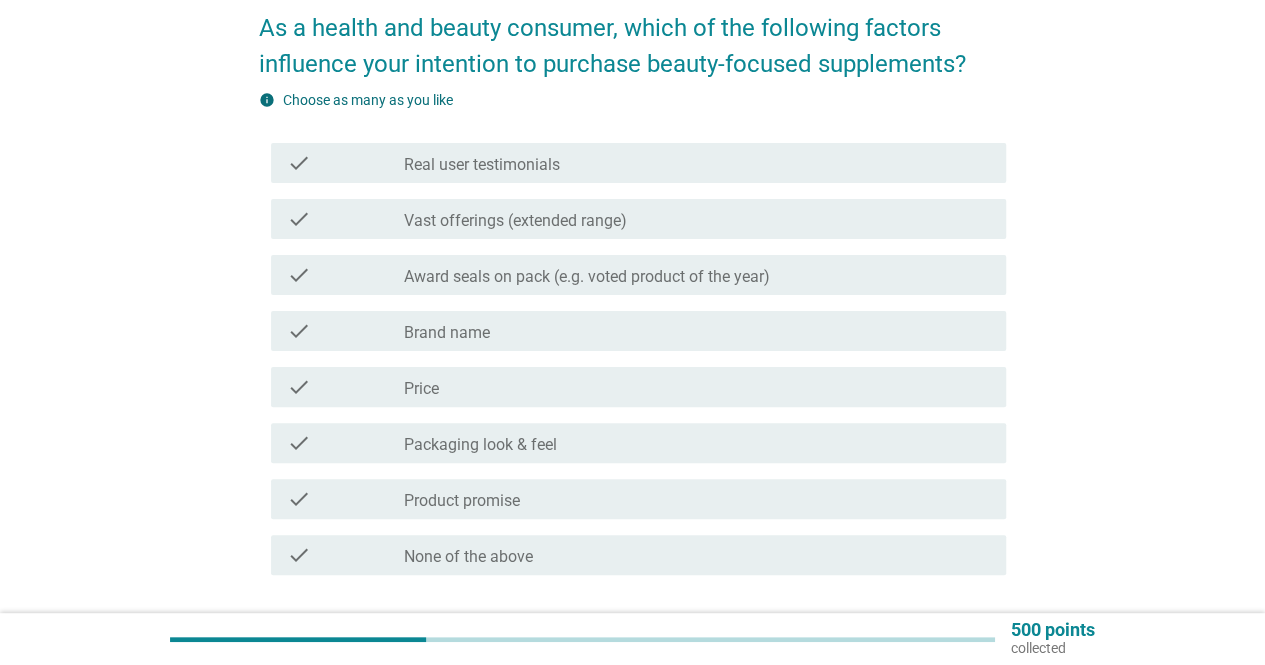 click on "check_box_outline_blank Brand name" at bounding box center (697, 331) 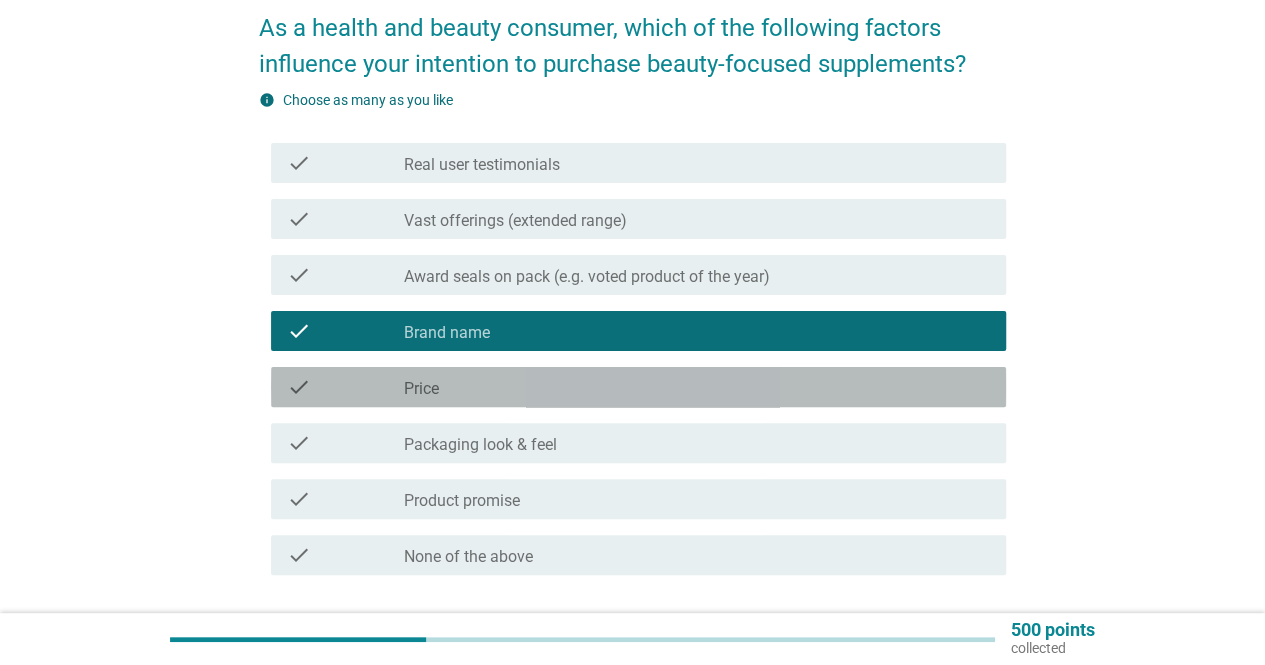 click on "check_box_outline_blank Price" at bounding box center [697, 387] 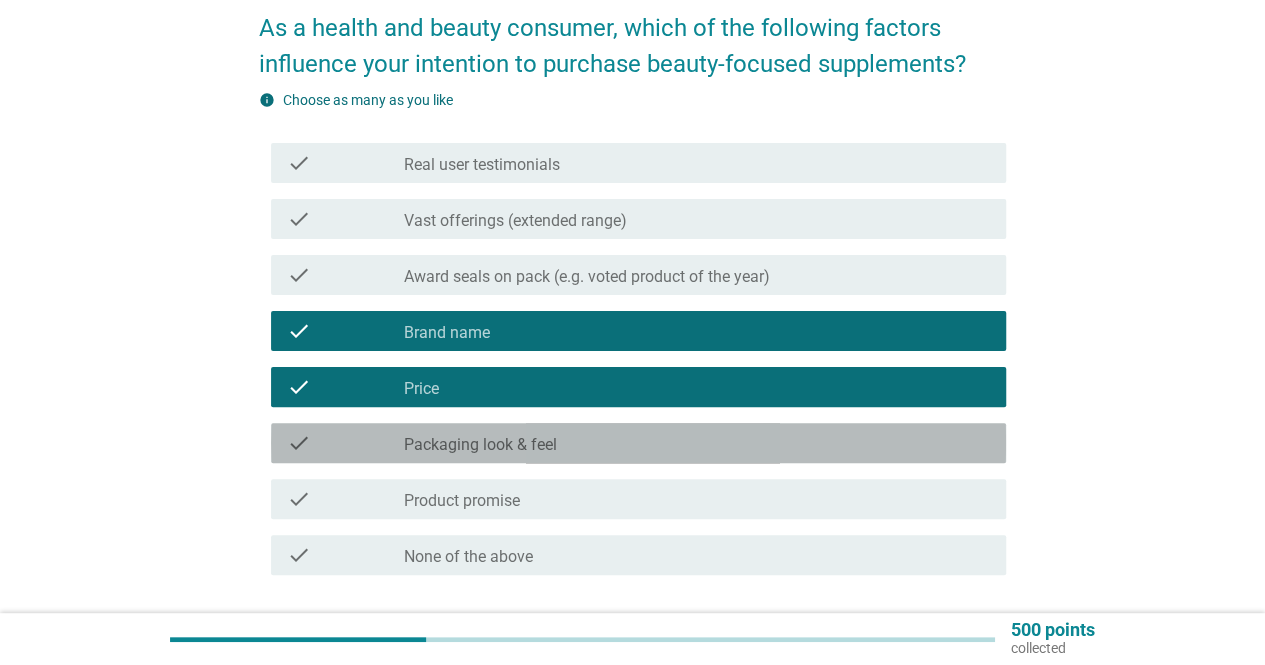click on "Packaging look & feel" at bounding box center [480, 445] 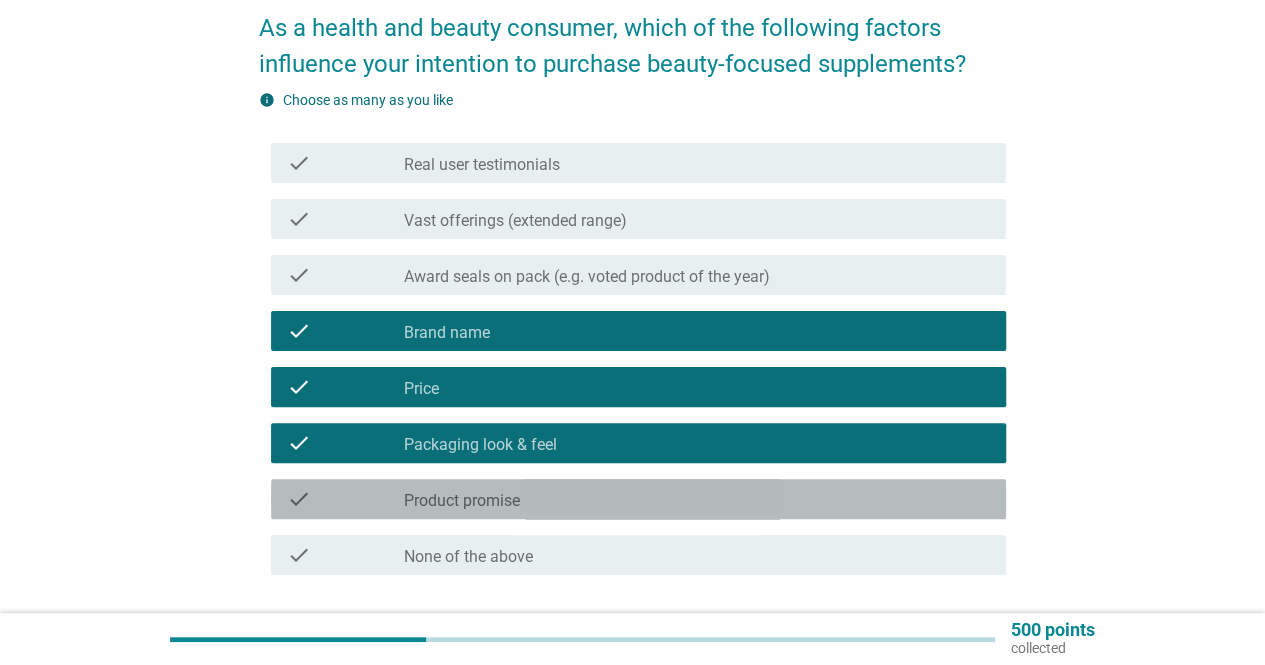 click on "Product promise" at bounding box center (462, 501) 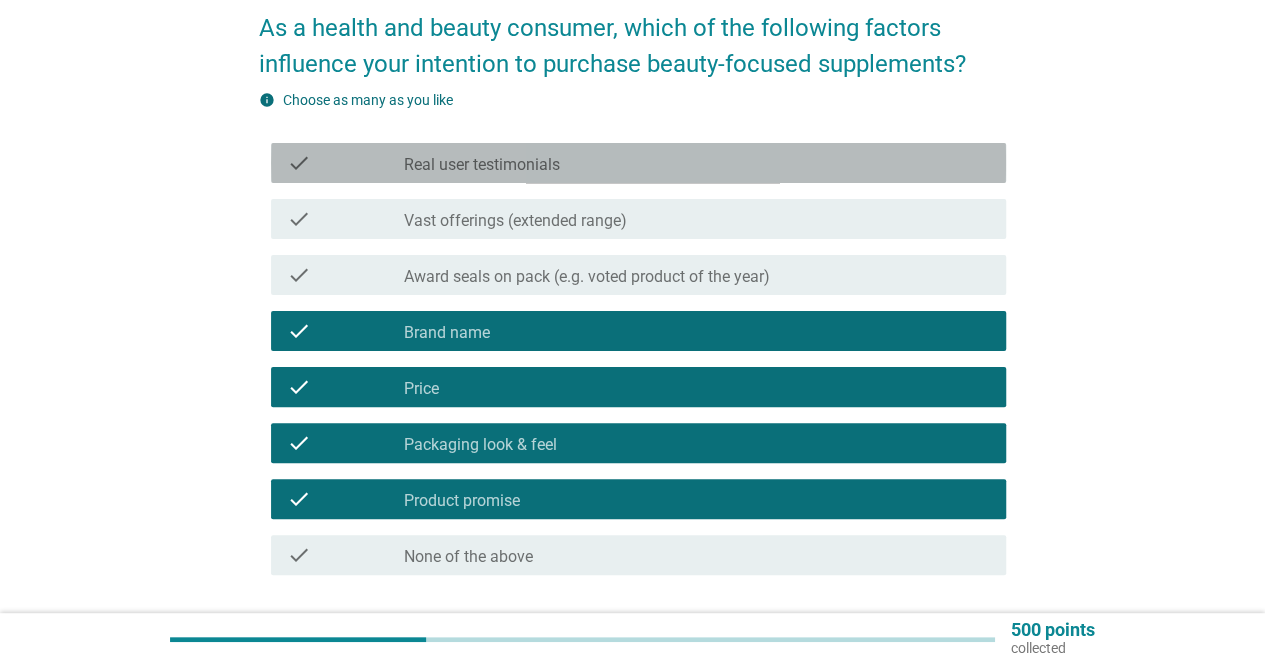 click on "Real user testimonials" at bounding box center [482, 165] 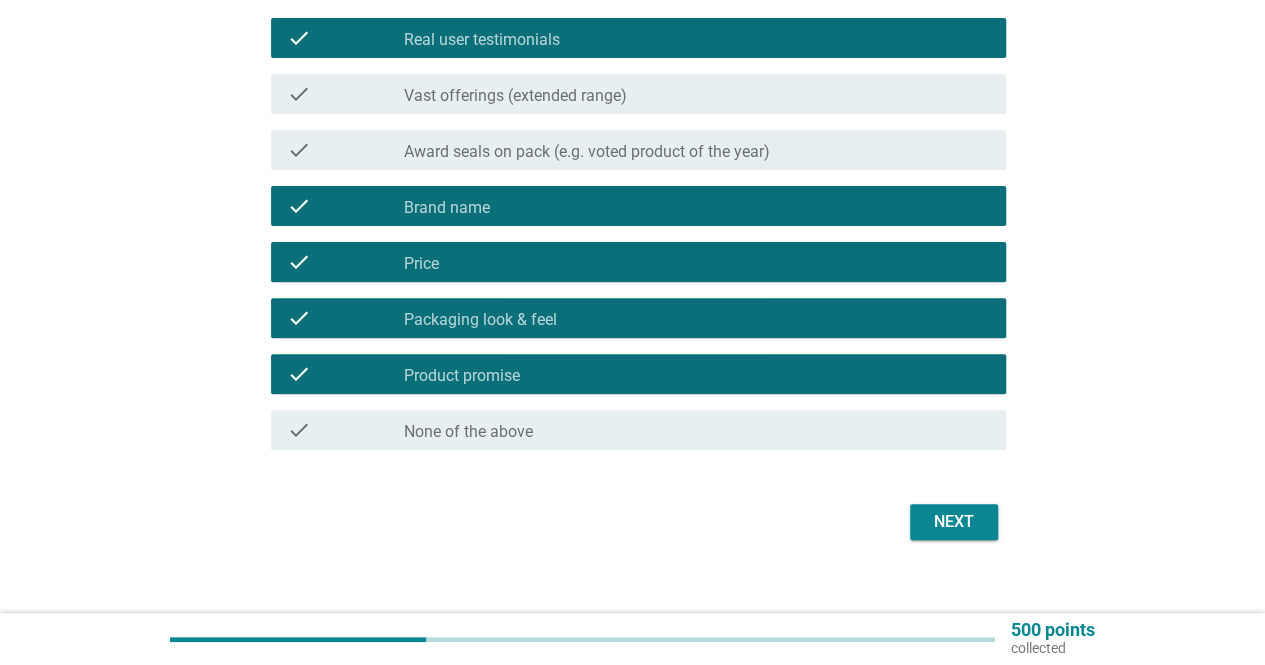 scroll, scrollTop: 248, scrollLeft: 0, axis: vertical 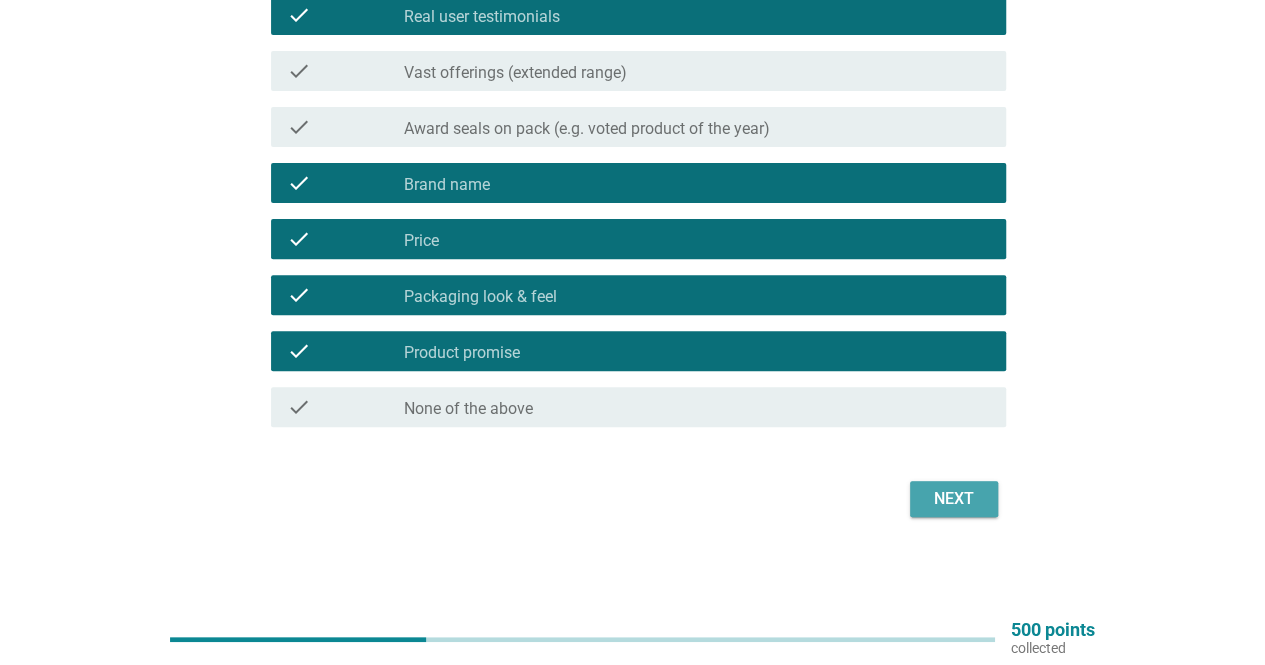 click on "Next" at bounding box center [954, 499] 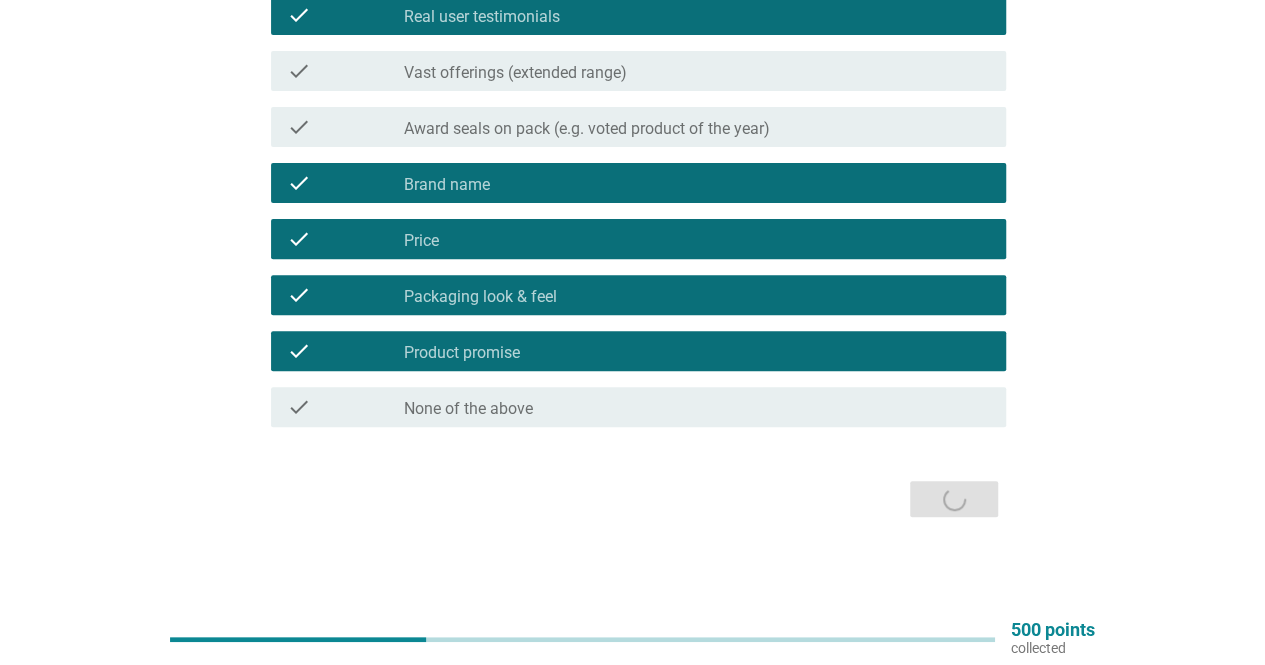 scroll, scrollTop: 0, scrollLeft: 0, axis: both 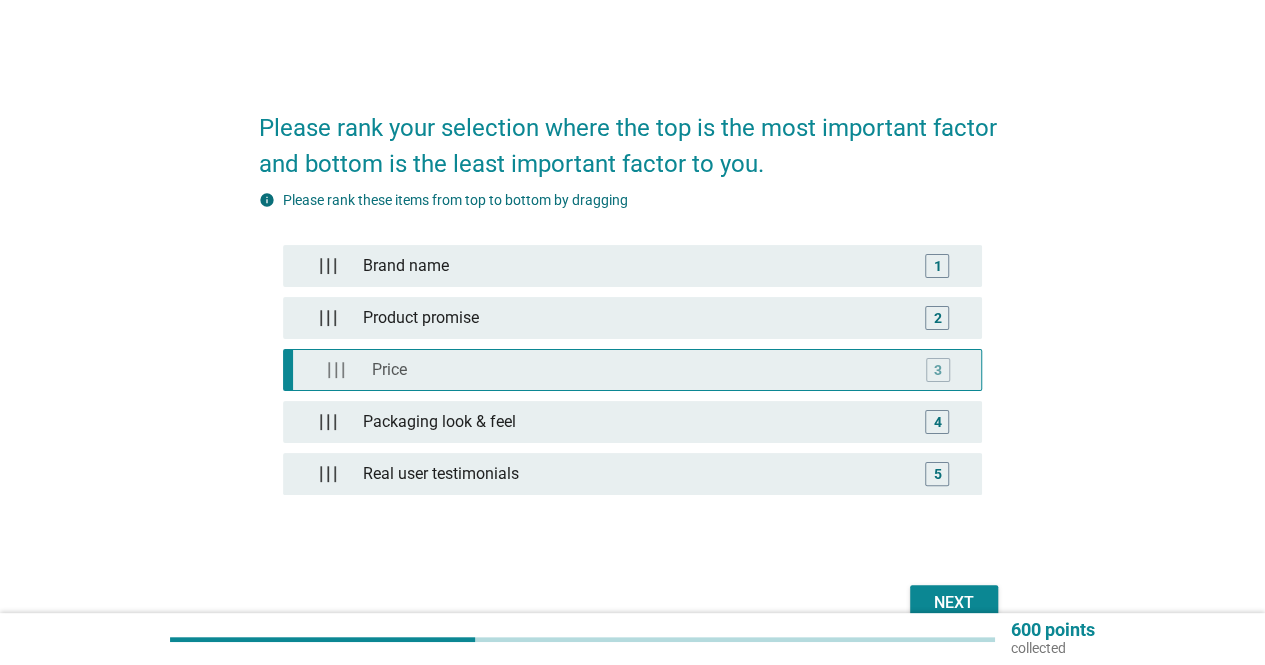 type 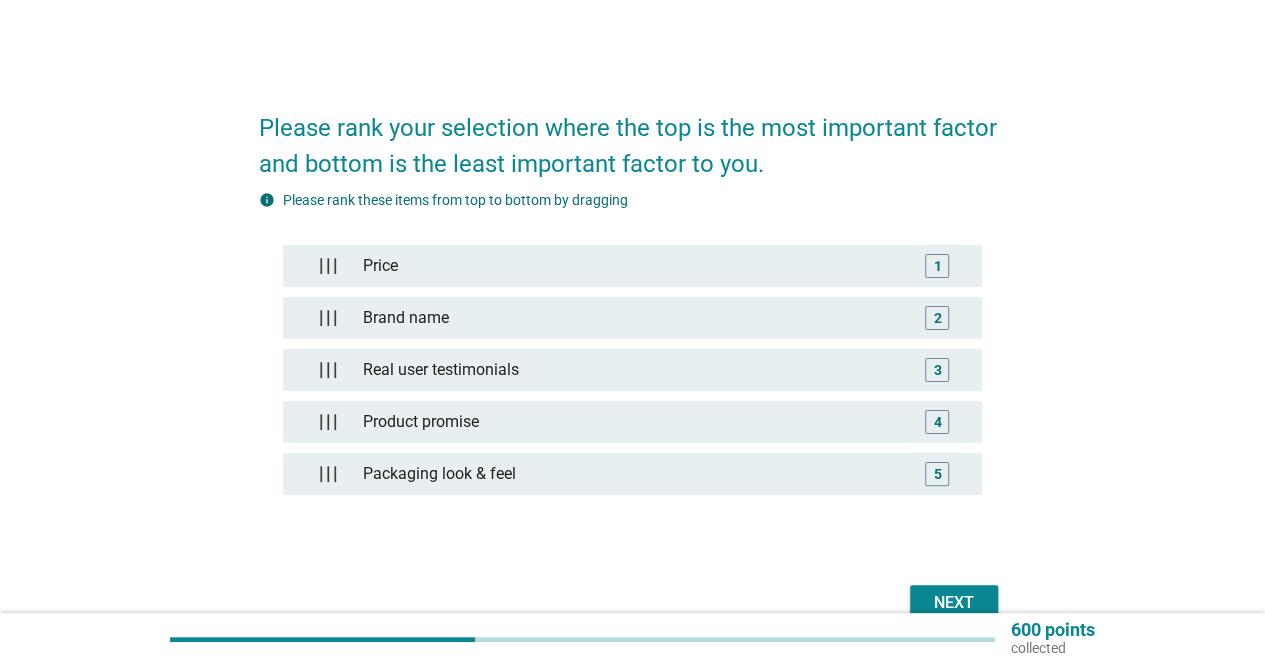 scroll, scrollTop: 100, scrollLeft: 0, axis: vertical 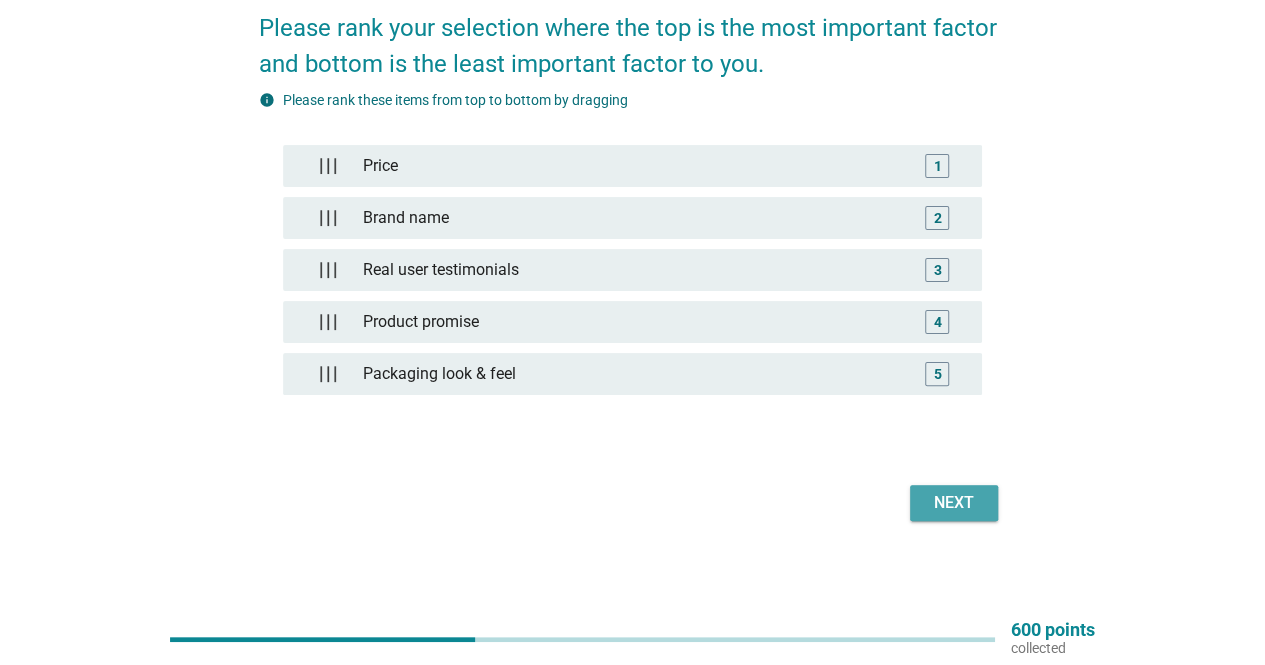 click on "Next" at bounding box center (954, 503) 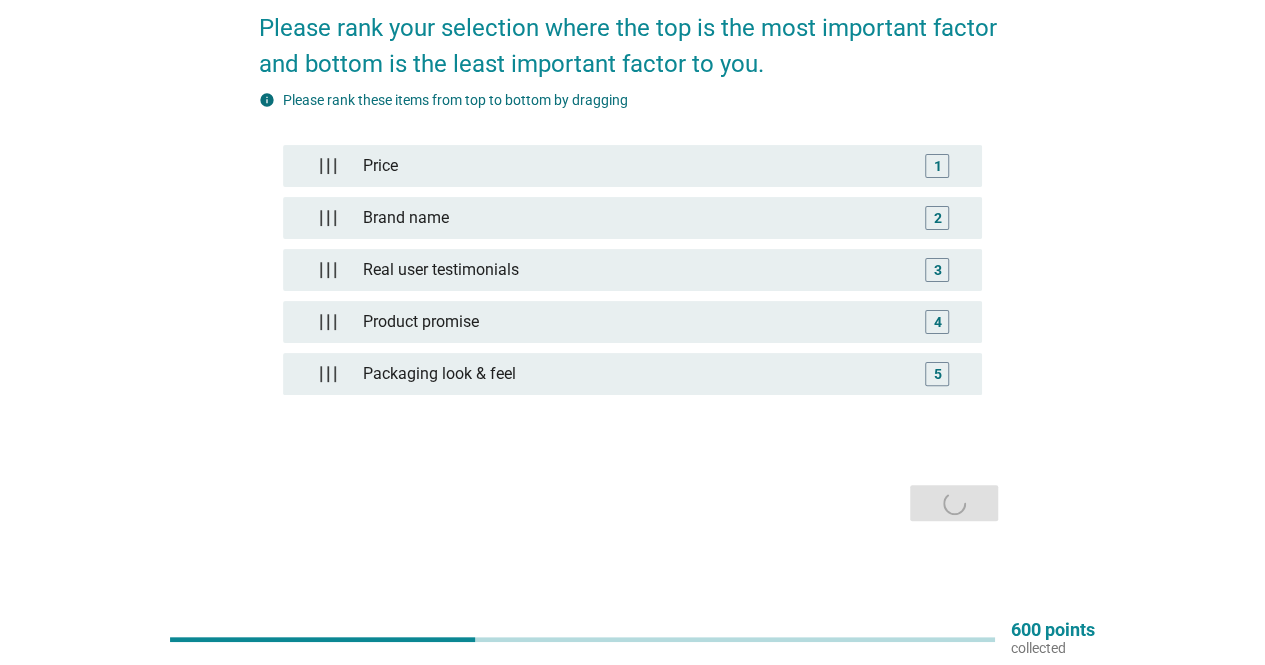 scroll, scrollTop: 0, scrollLeft: 0, axis: both 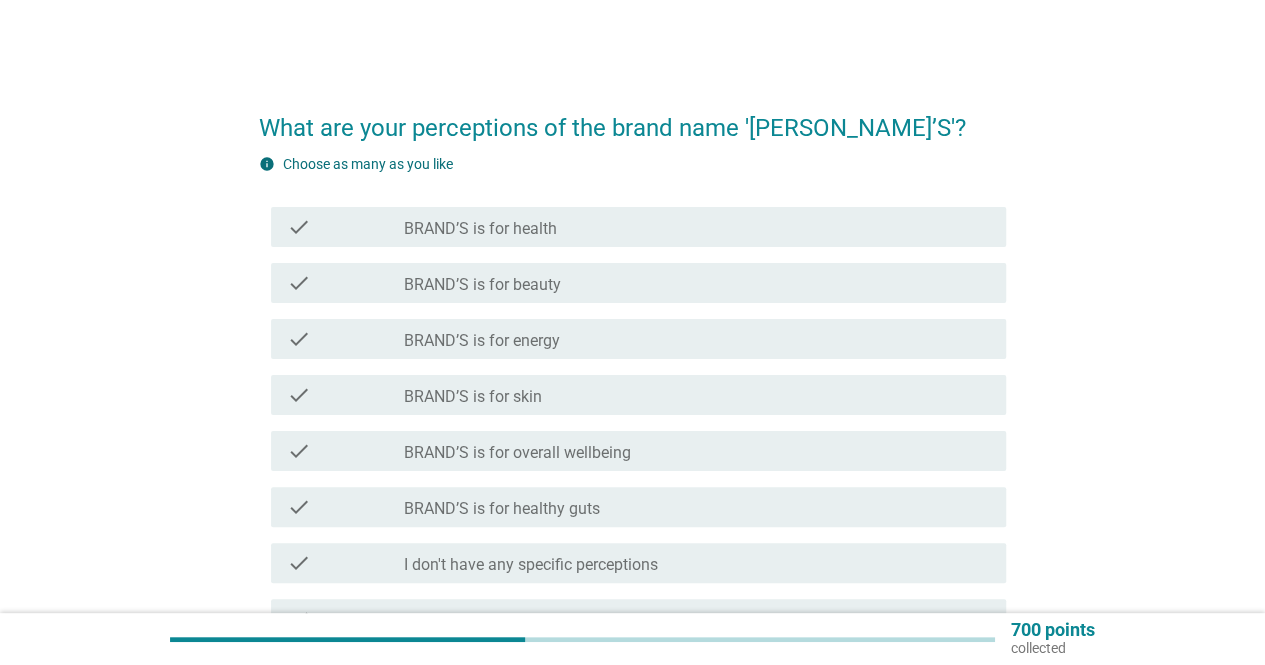 click on "BRAND’S is for health" at bounding box center (480, 229) 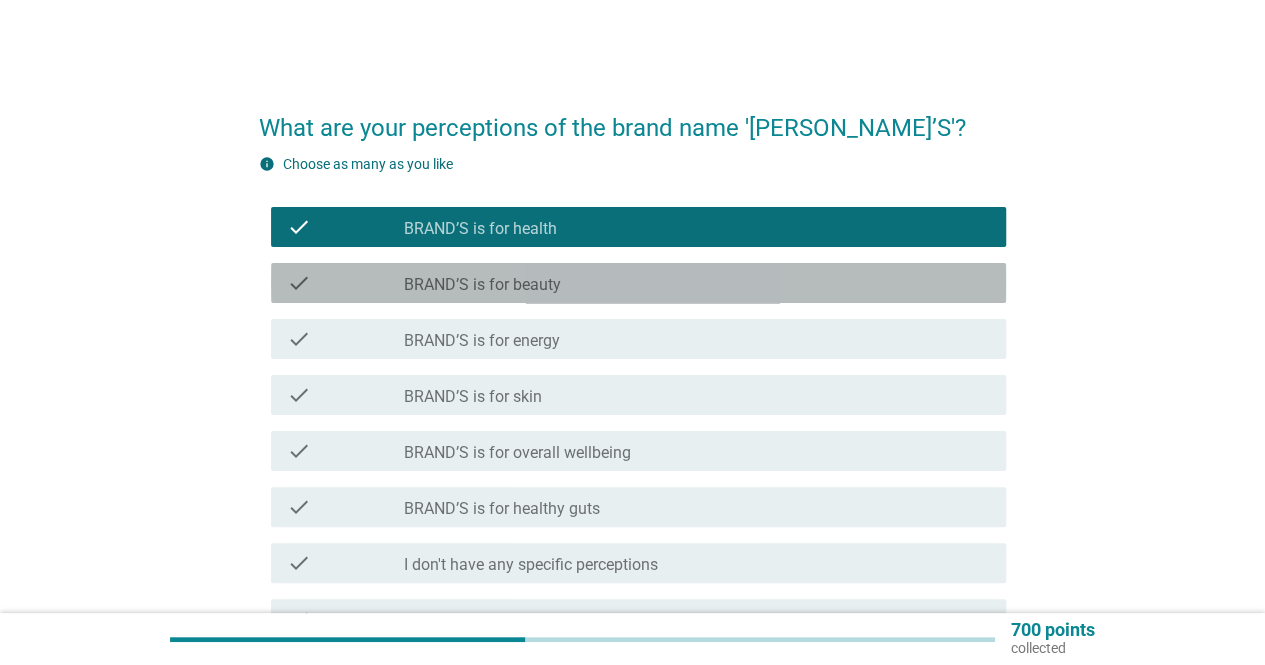click on "BRAND’S is for beauty" at bounding box center (482, 285) 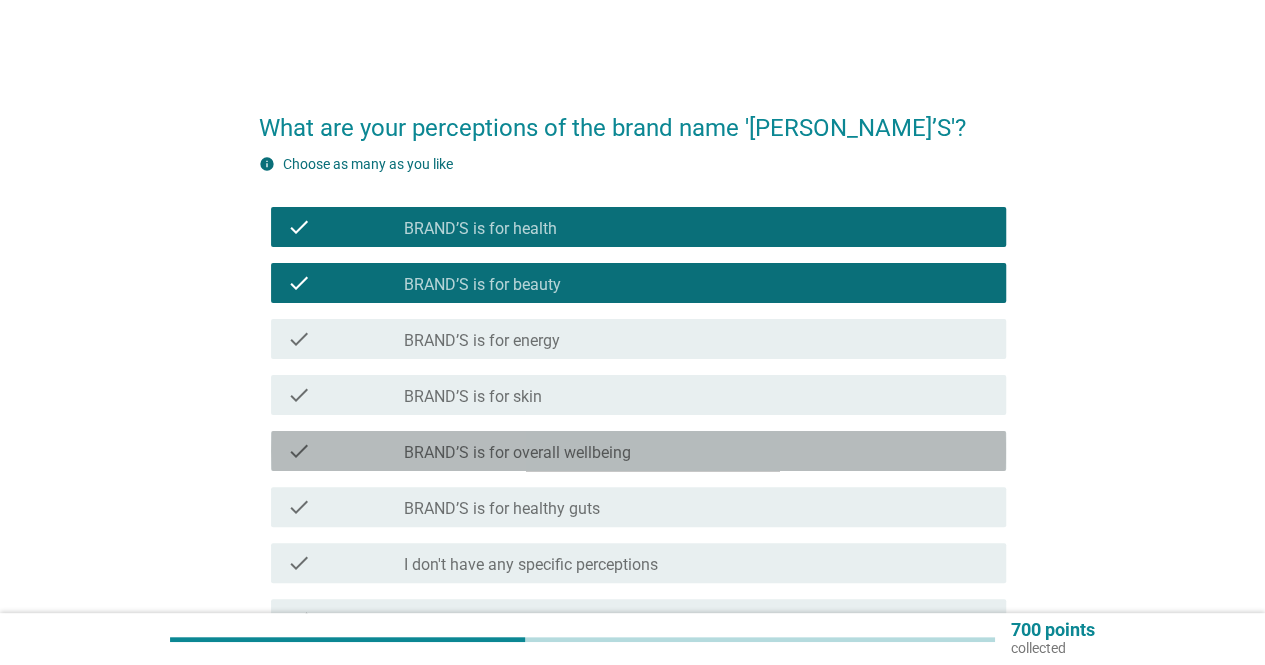 click on "BRAND’S is for overall wellbeing" at bounding box center [517, 453] 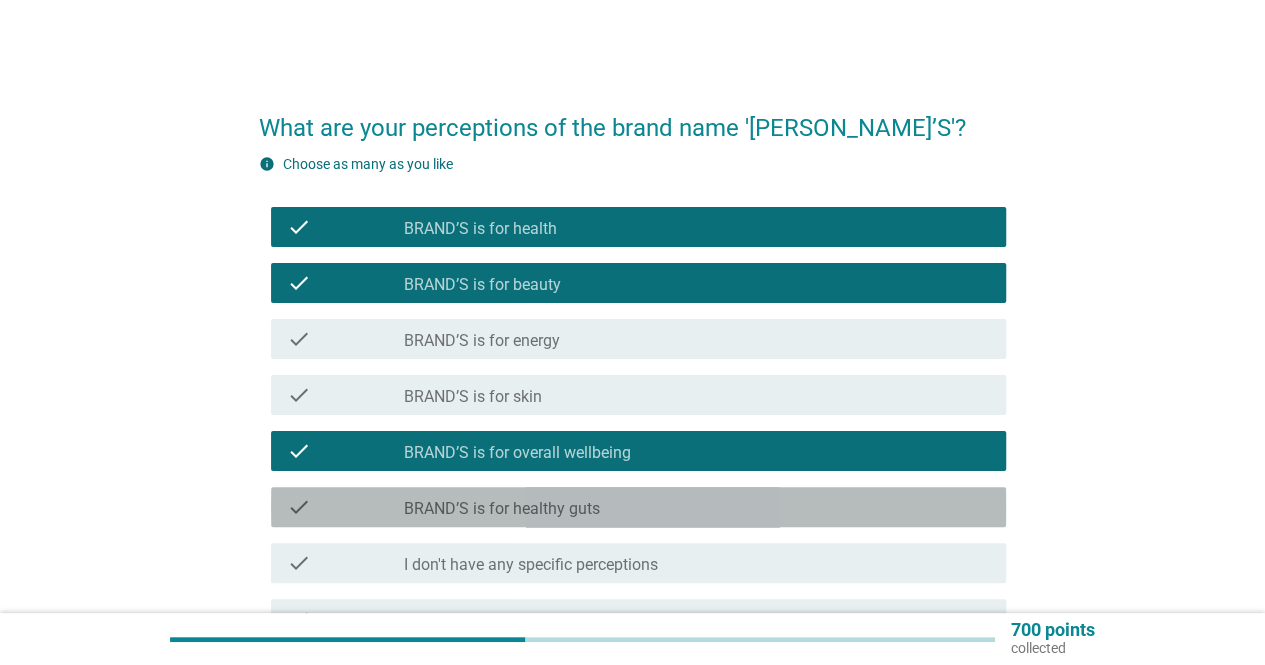 click on "BRAND’S is for healthy guts" at bounding box center (502, 509) 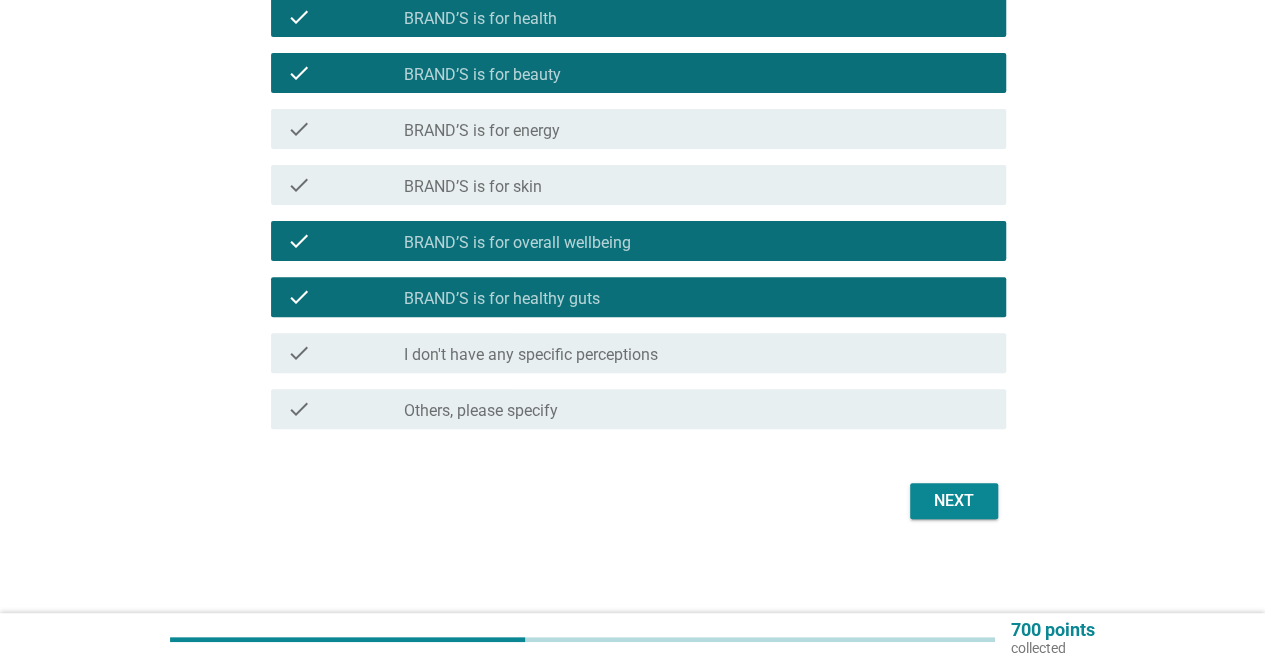 scroll, scrollTop: 212, scrollLeft: 0, axis: vertical 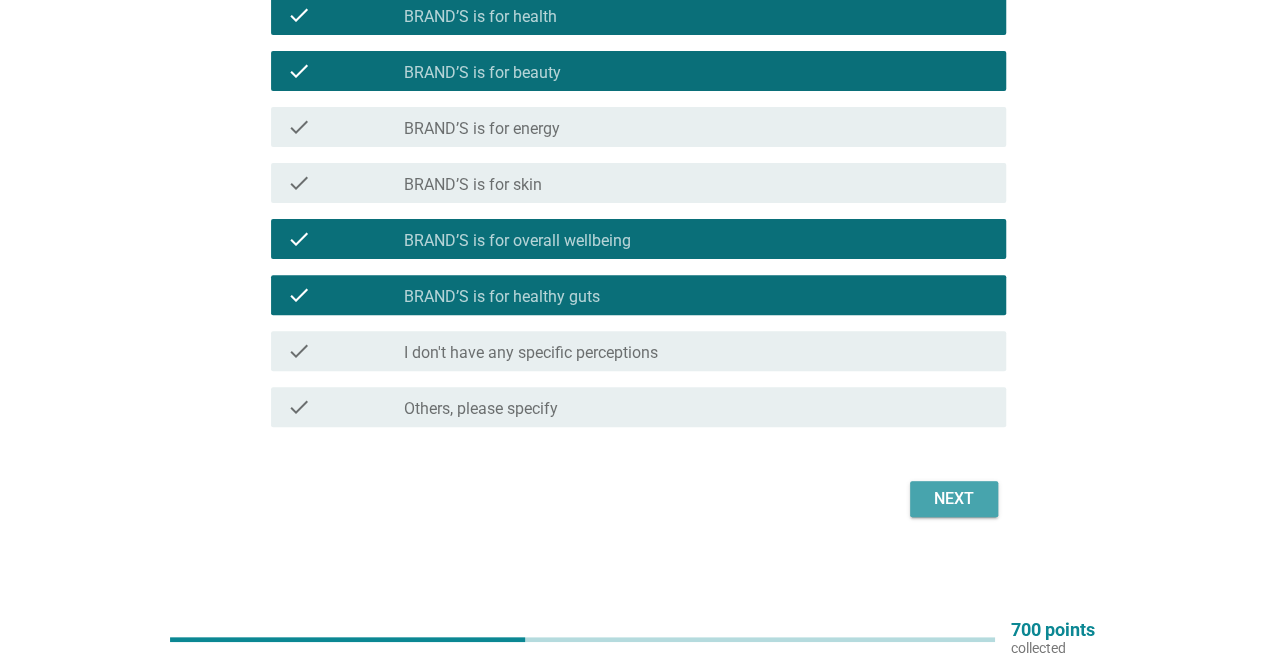 click on "Next" at bounding box center (954, 499) 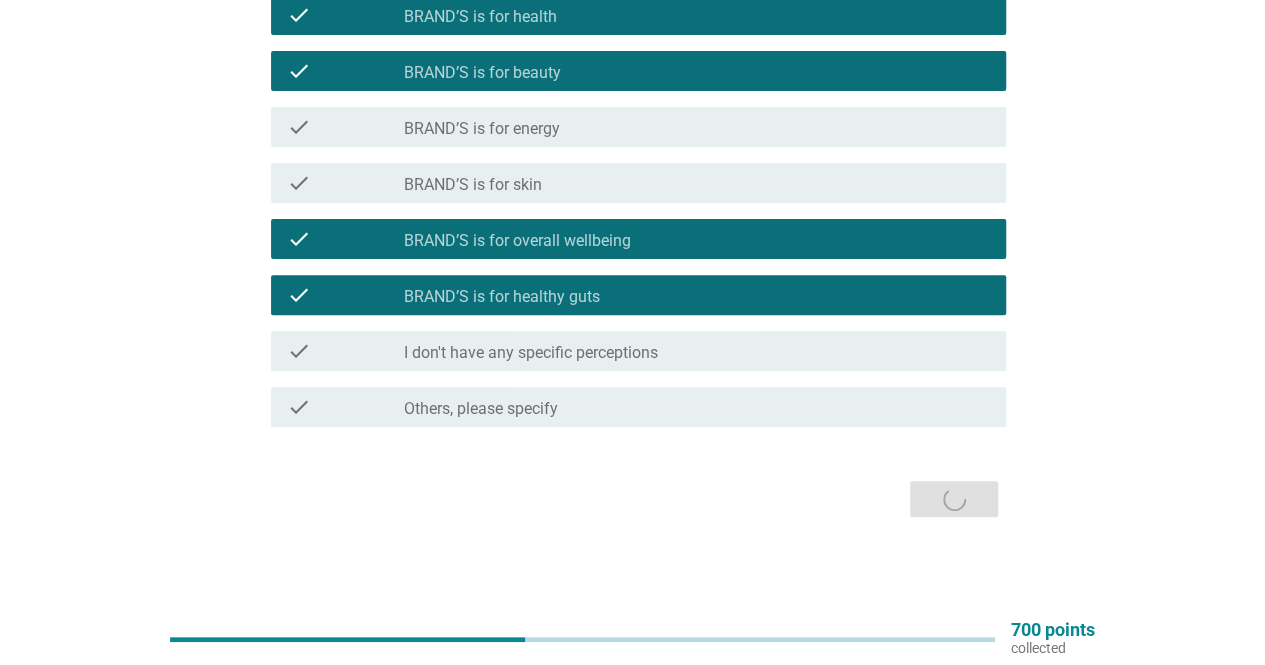 scroll, scrollTop: 0, scrollLeft: 0, axis: both 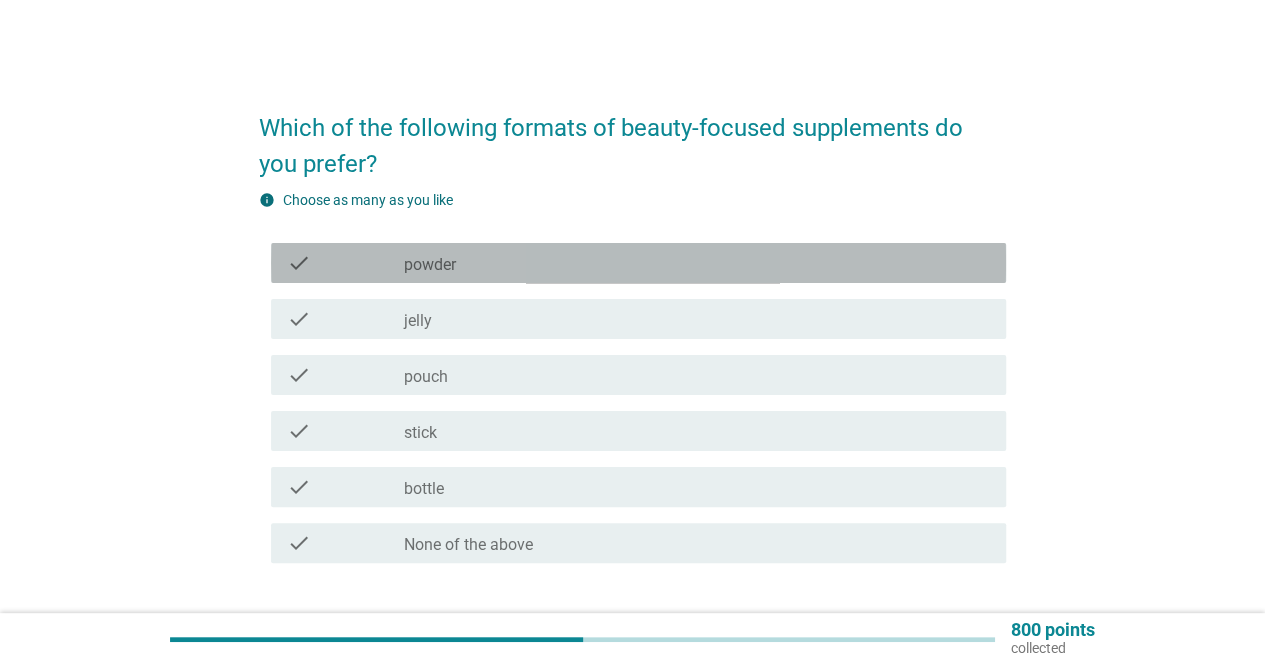 click on "check_box_outline_blank powder" at bounding box center (697, 263) 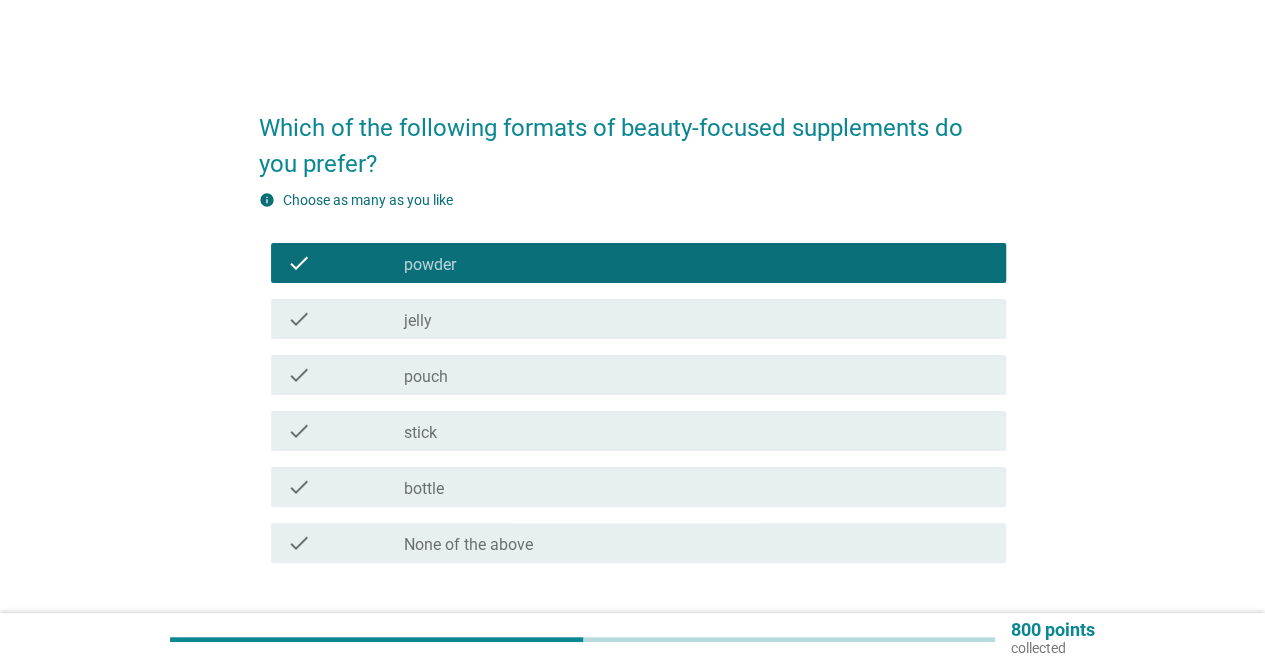 click on "check_box_outline_blank pouch" at bounding box center (697, 375) 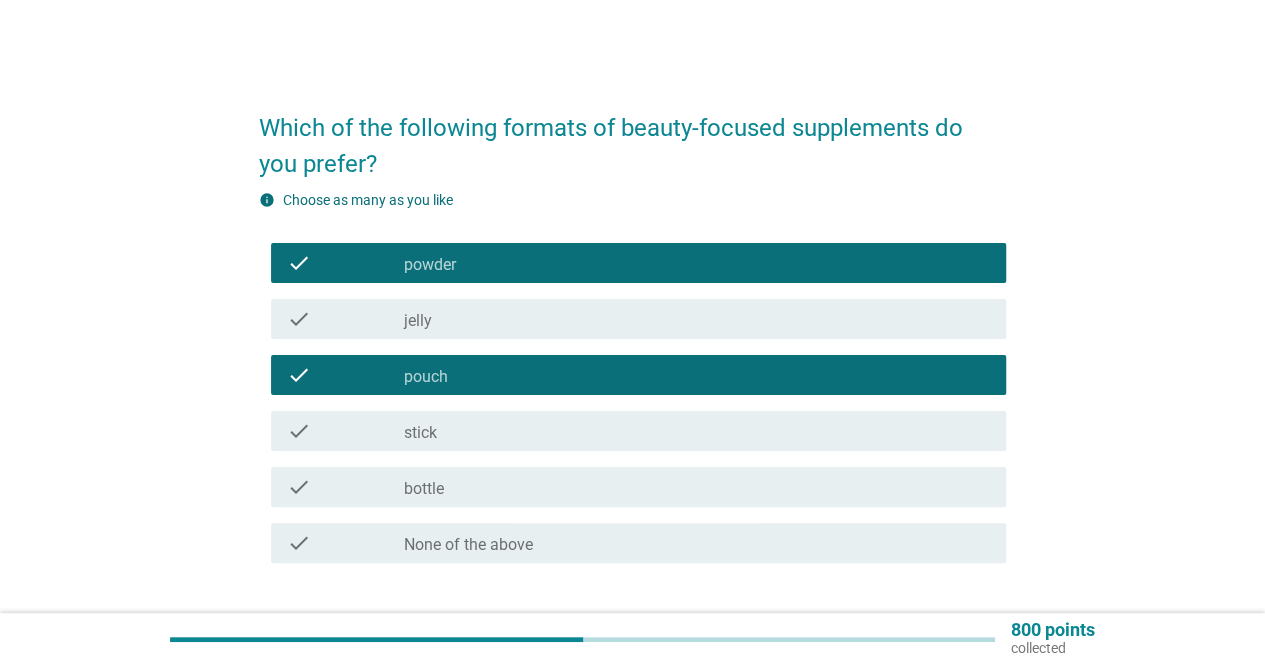 click on "check_box_outline_blank stick" at bounding box center [697, 431] 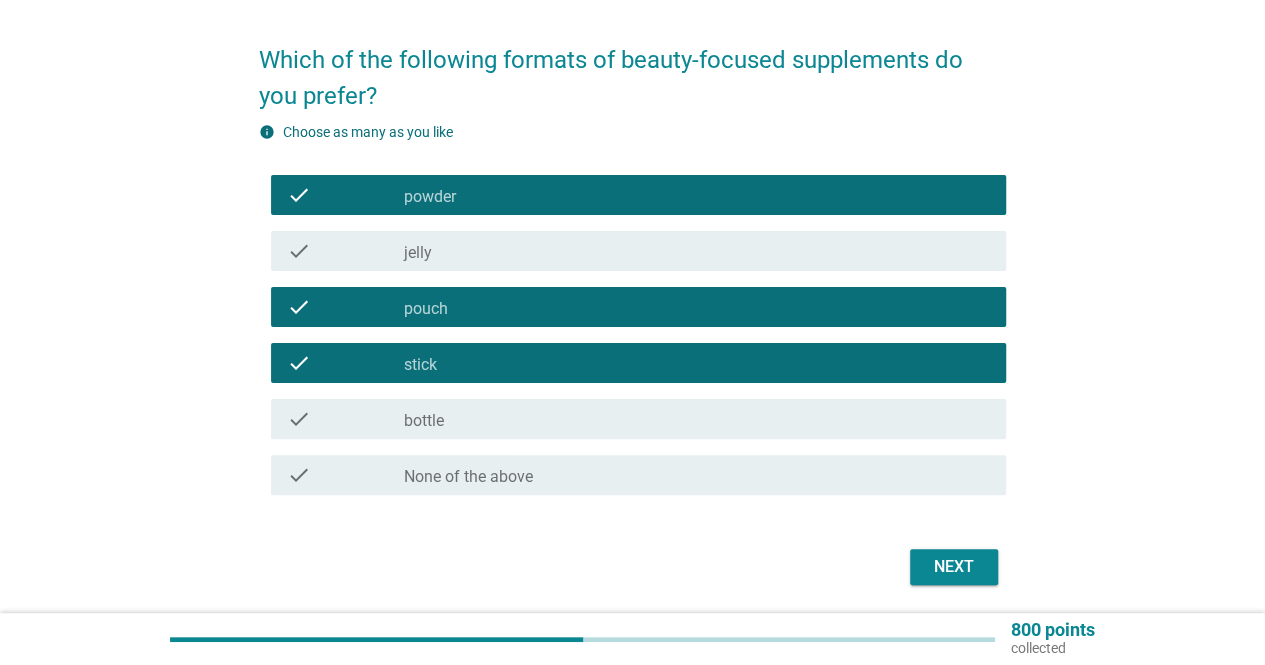 scroll, scrollTop: 136, scrollLeft: 0, axis: vertical 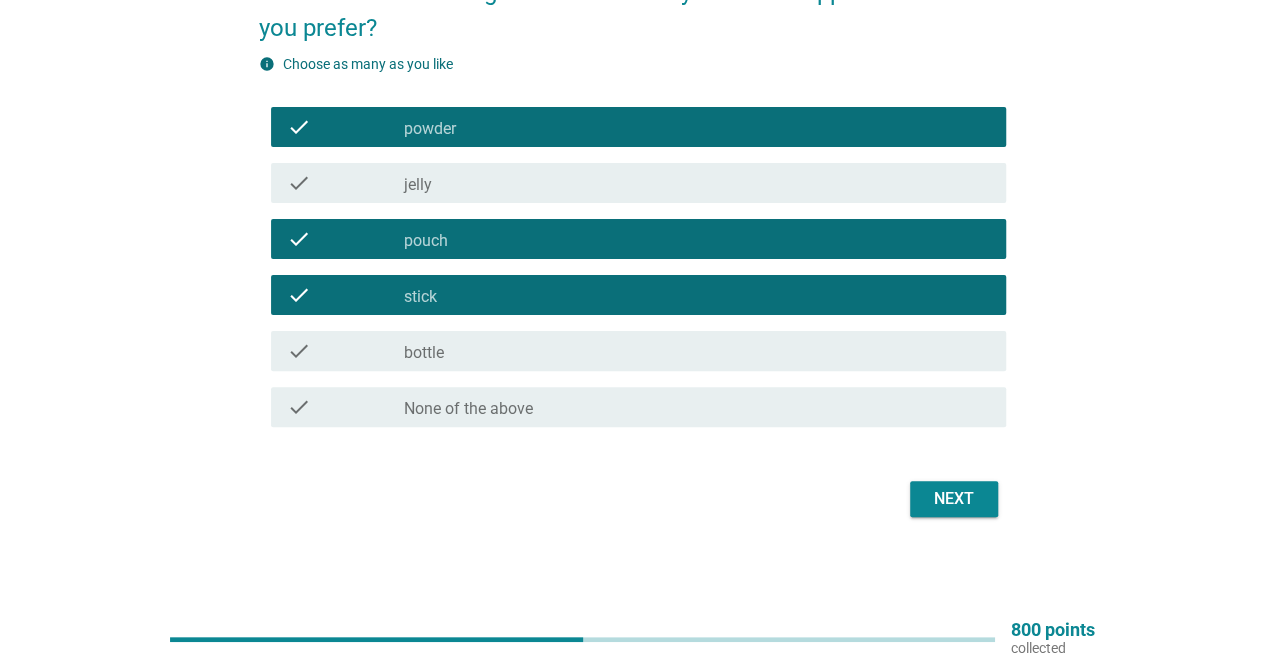 click on "check_box_outline_blank bottle" at bounding box center [697, 351] 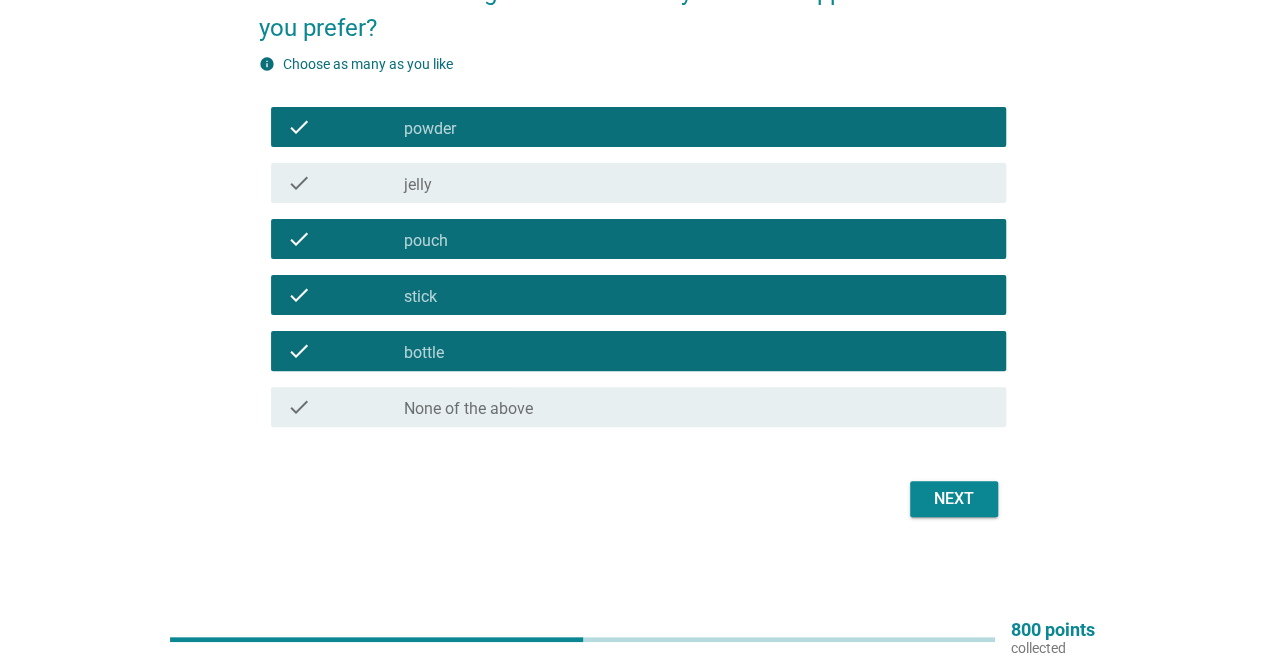 click on "Next" at bounding box center (954, 499) 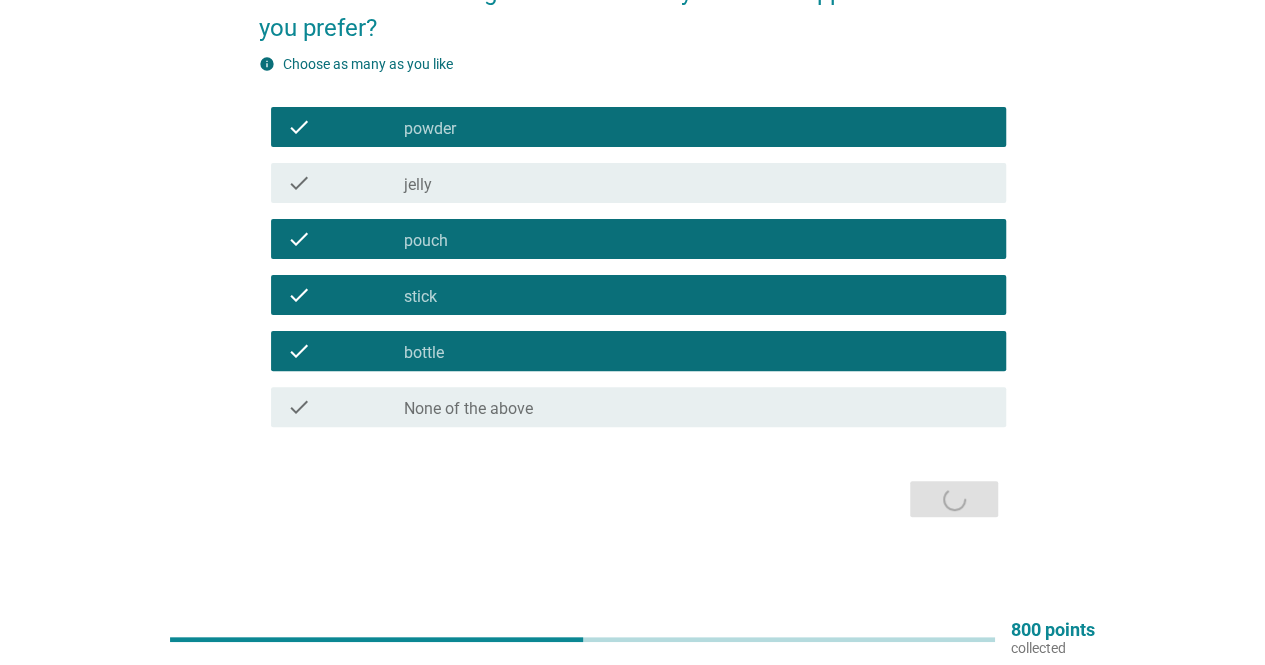 scroll, scrollTop: 0, scrollLeft: 0, axis: both 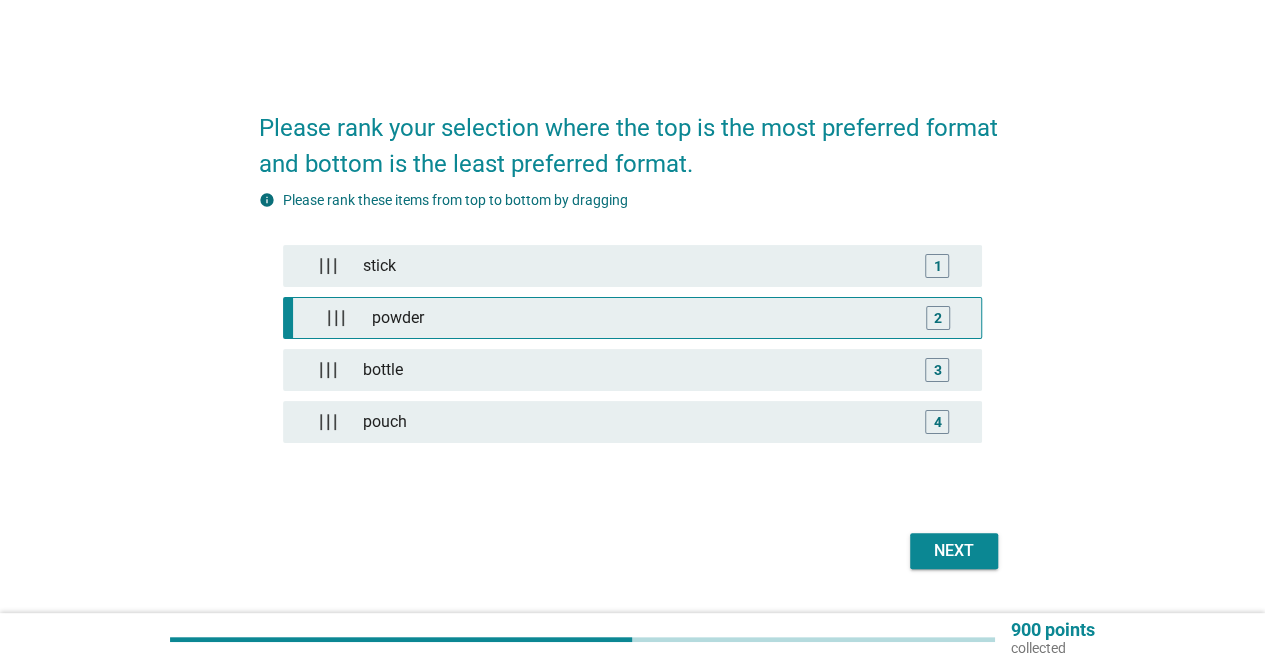 type 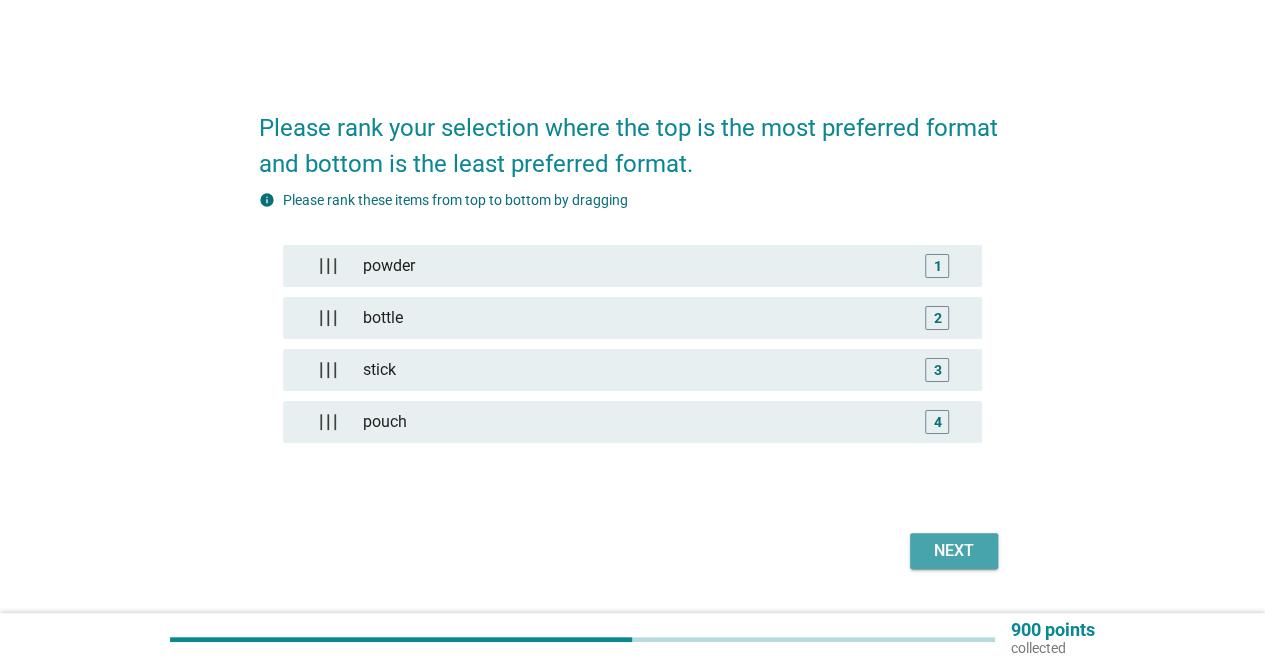 click on "Next" at bounding box center [954, 551] 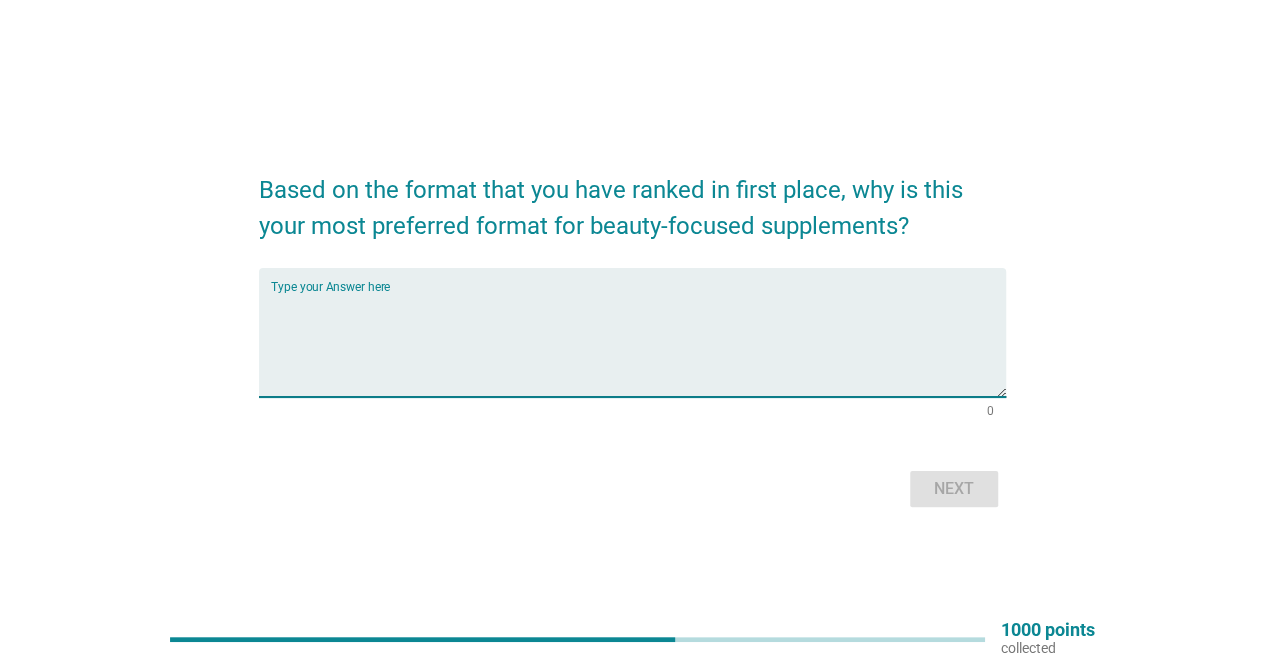 click at bounding box center (638, 344) 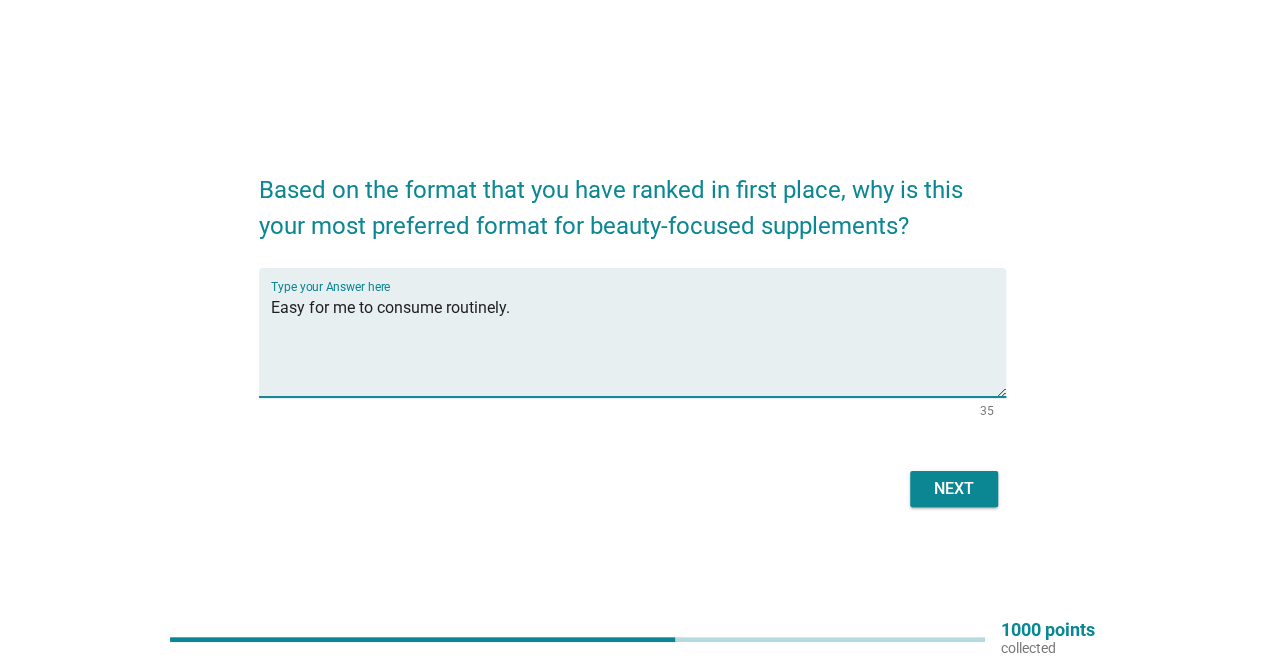 type on "Easy for me to consume routinely." 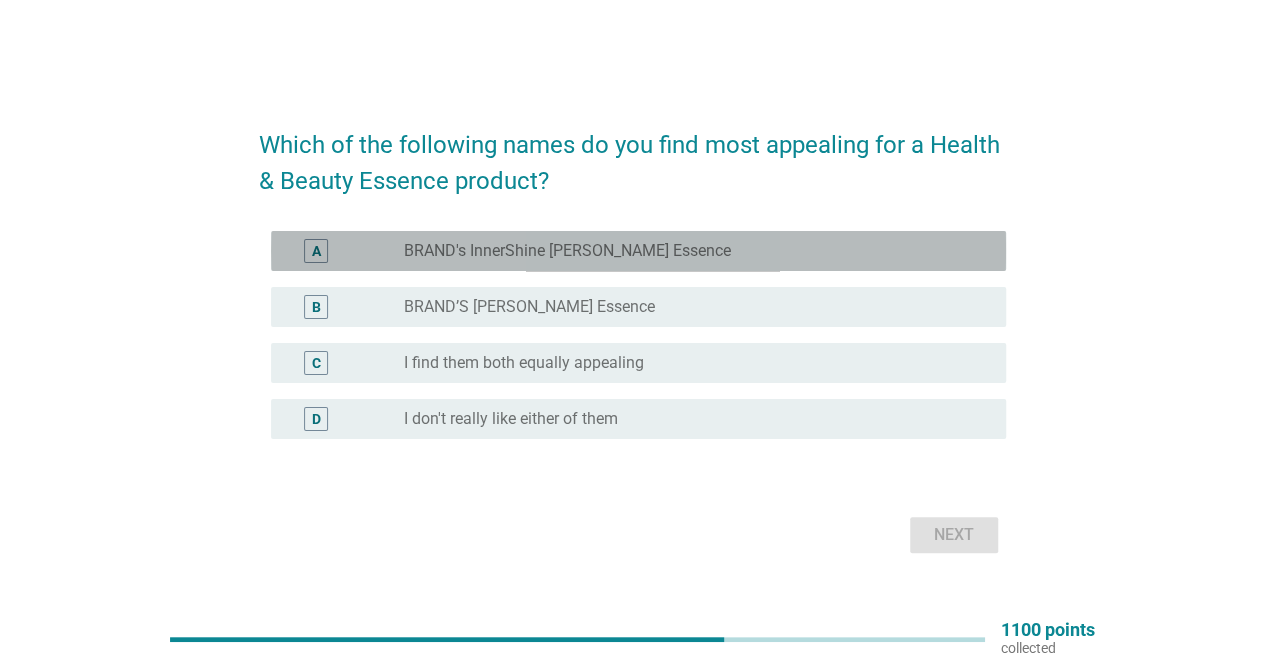 click on "radio_button_unchecked BRAND's InnerShine [PERSON_NAME] Essence" at bounding box center (697, 251) 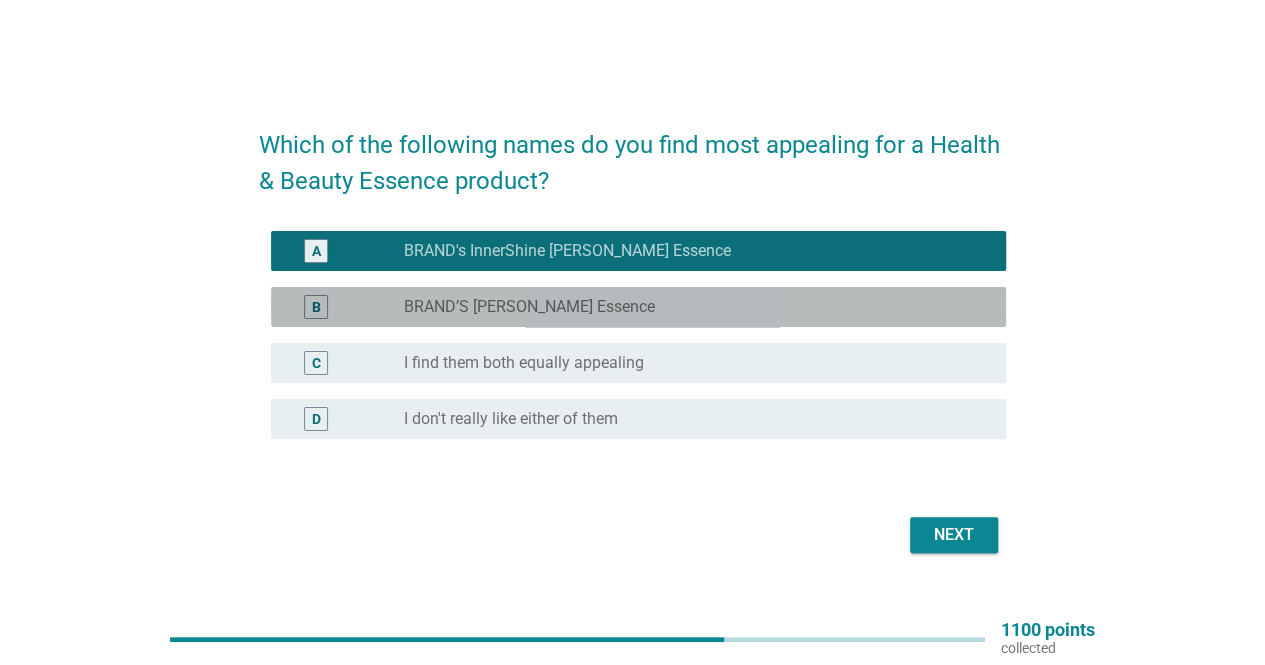 click on "radio_button_unchecked BRAND’S [PERSON_NAME] Essence" at bounding box center (689, 307) 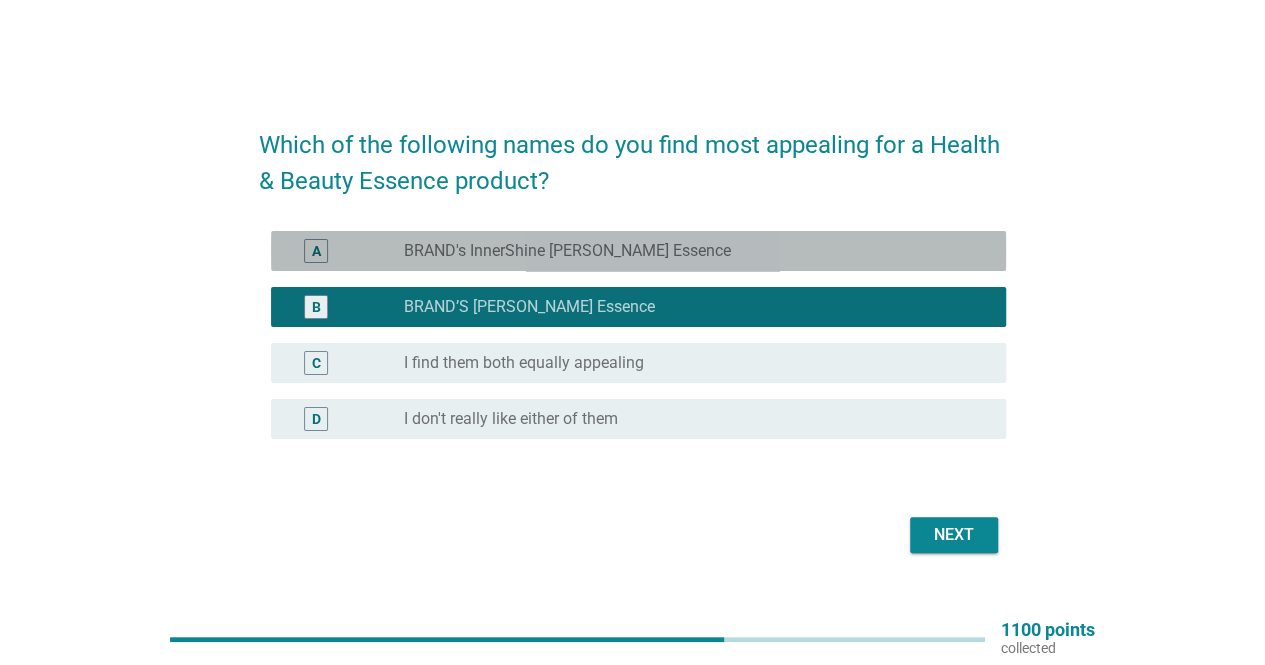 click on "radio_button_unchecked BRAND's InnerShine [PERSON_NAME] Essence" at bounding box center (689, 251) 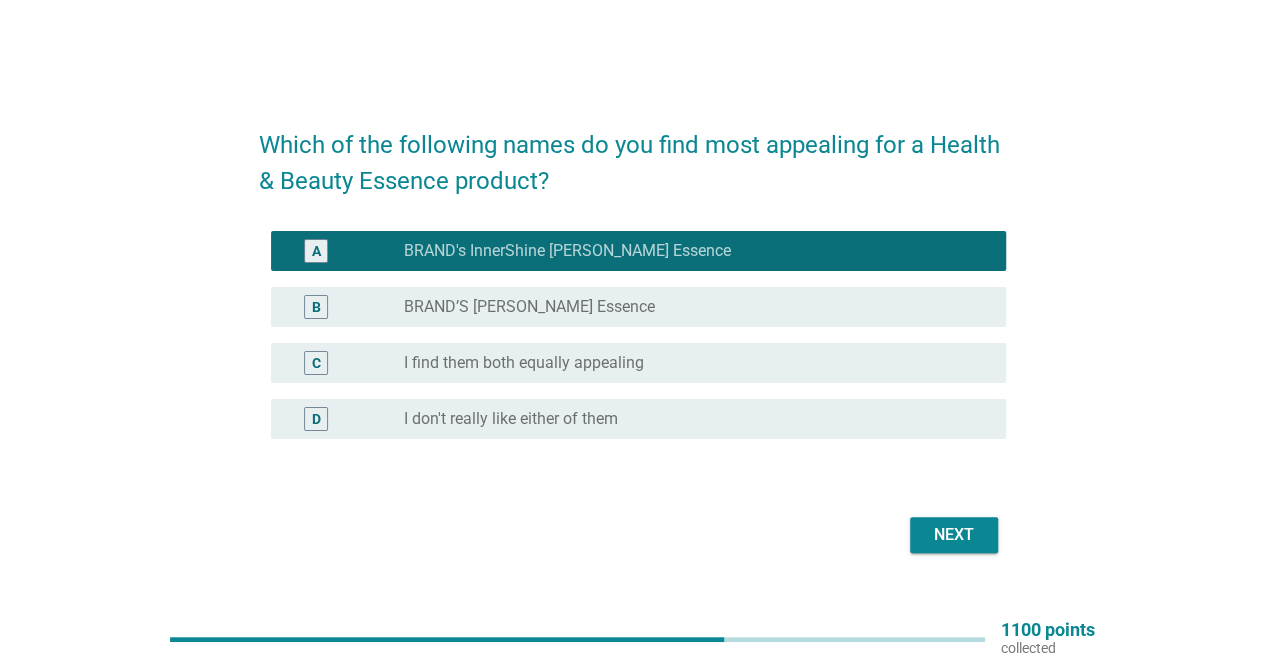 click on "I find them both equally appealing" at bounding box center [524, 363] 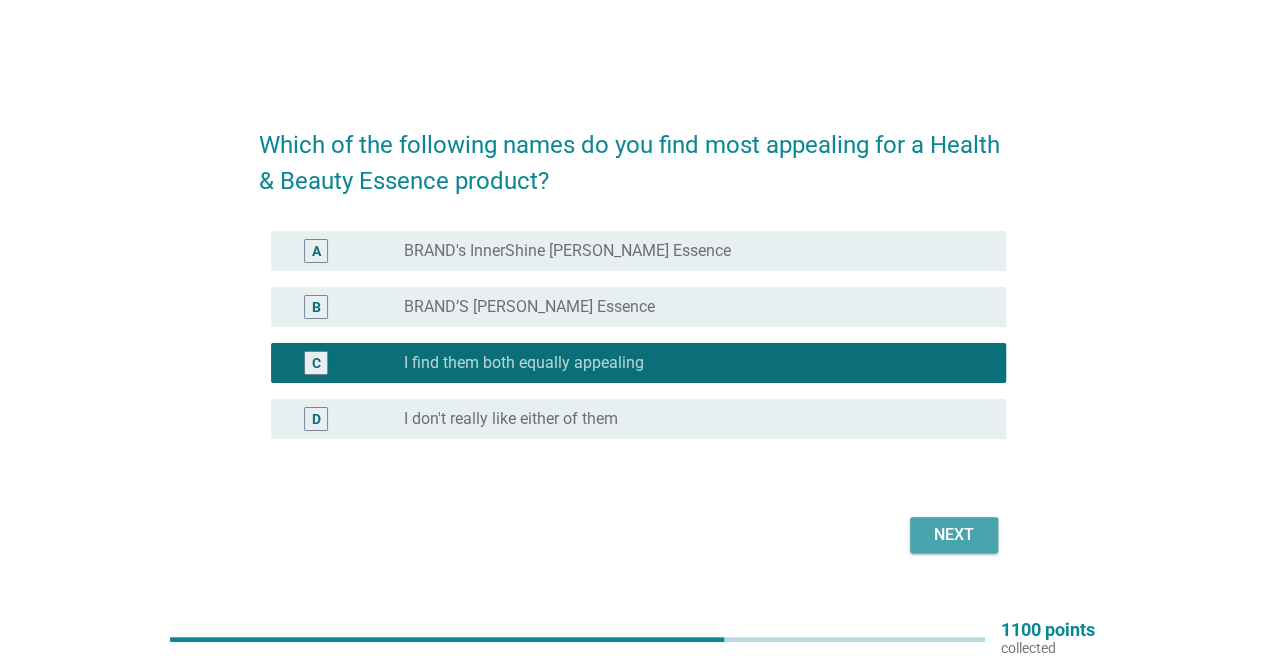 click on "Next" at bounding box center [954, 535] 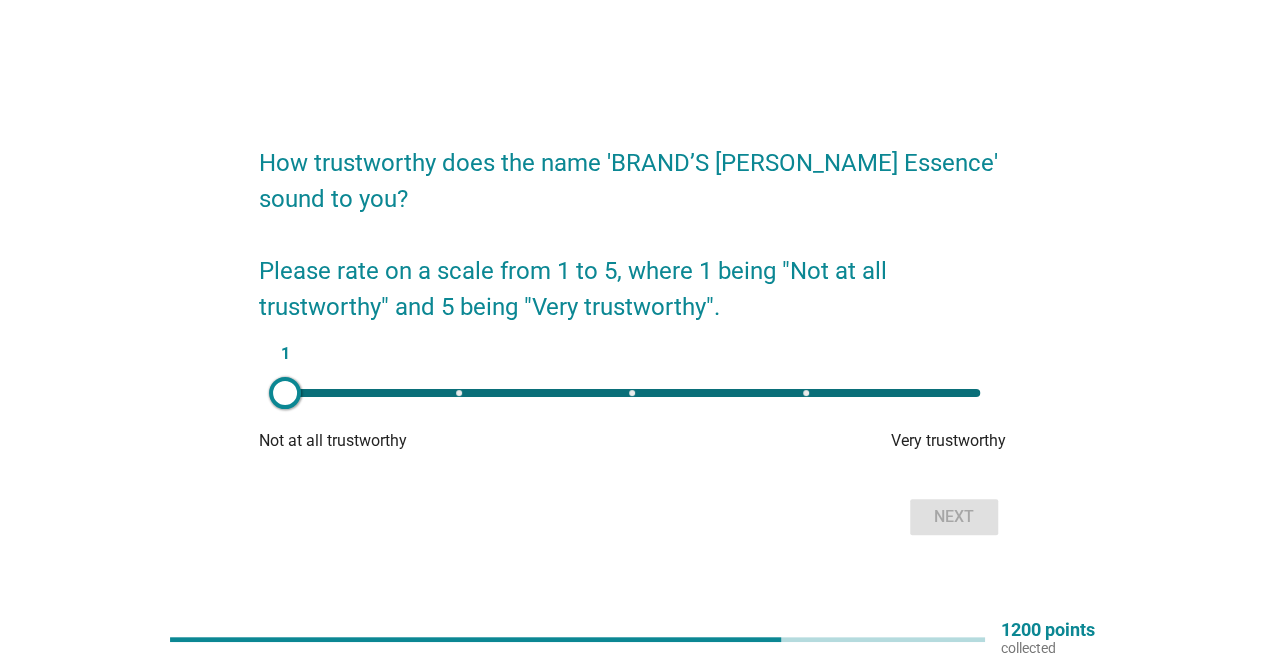 click on "1" at bounding box center (632, 393) 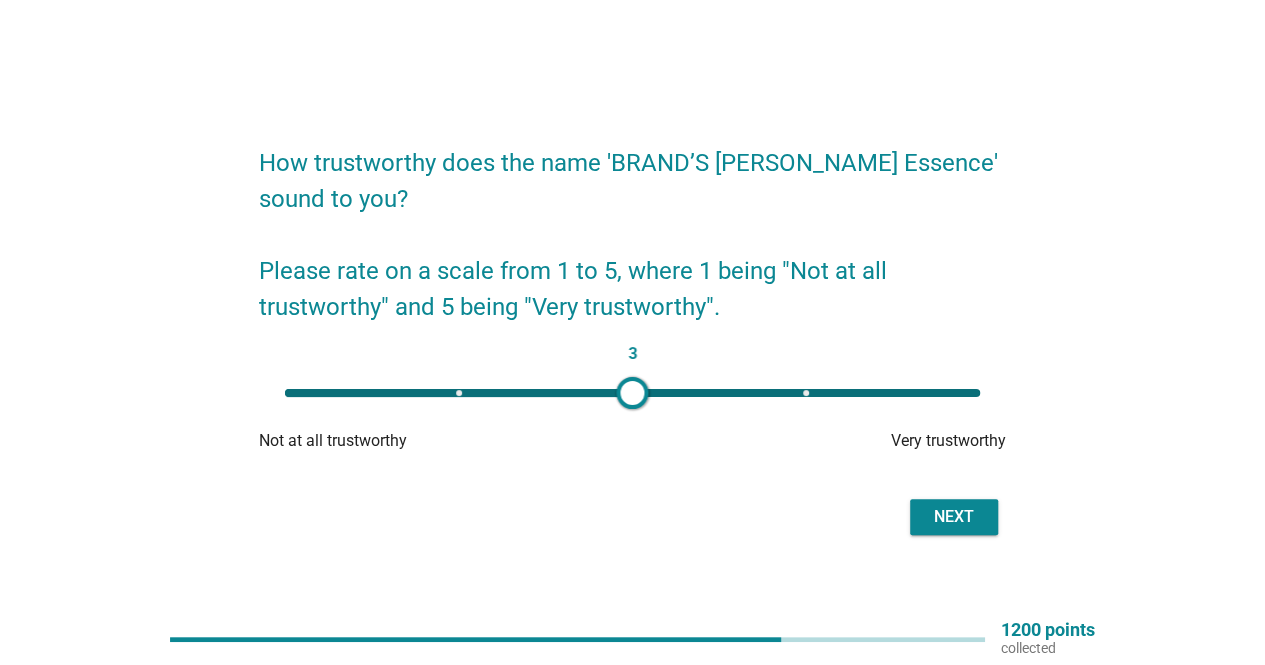 click on "3" at bounding box center [632, 393] 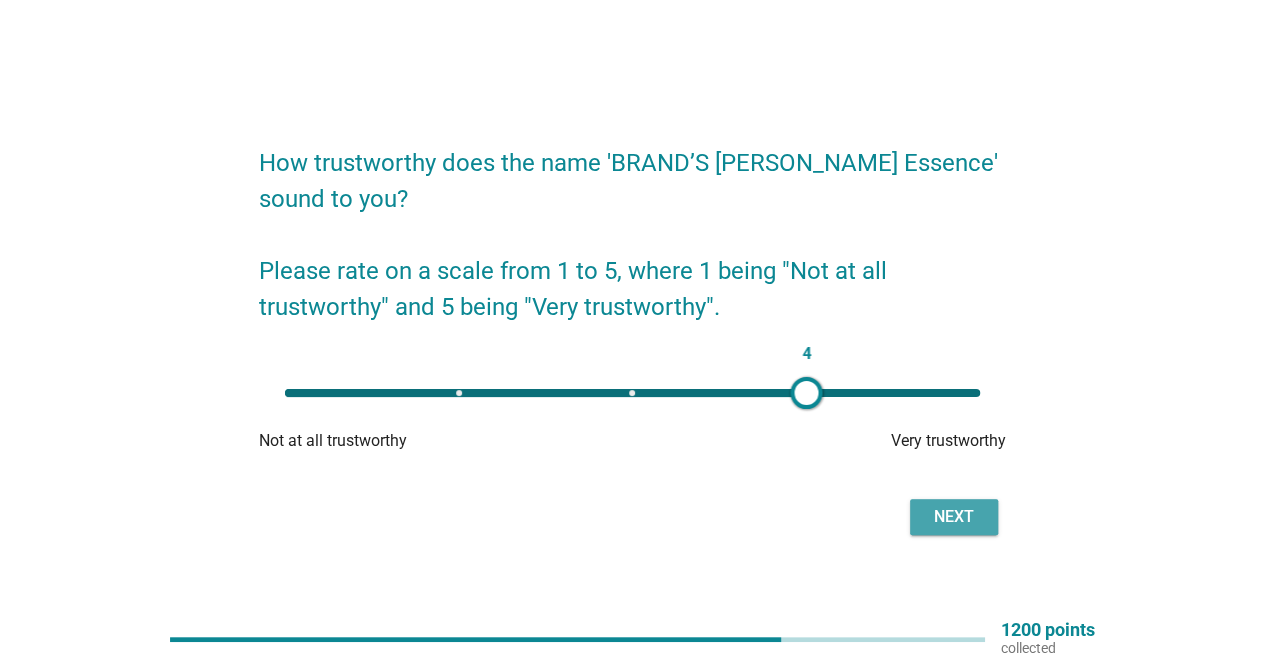 click on "Next" at bounding box center [954, 517] 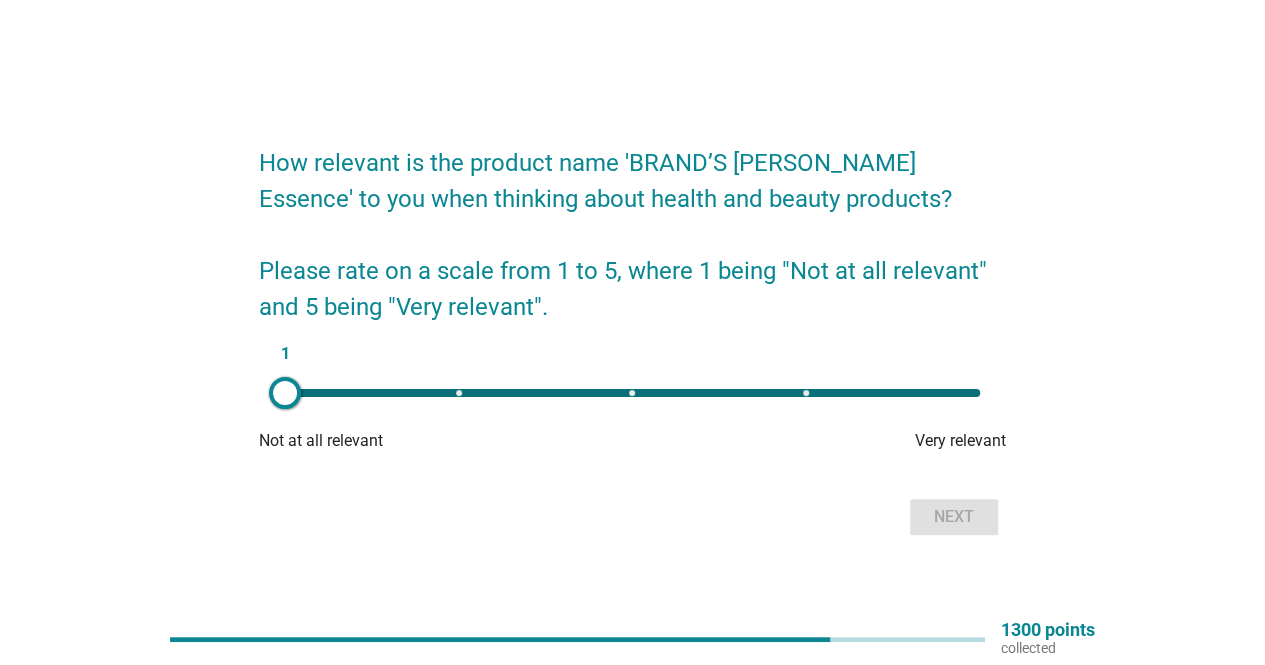click on "1" at bounding box center (632, 393) 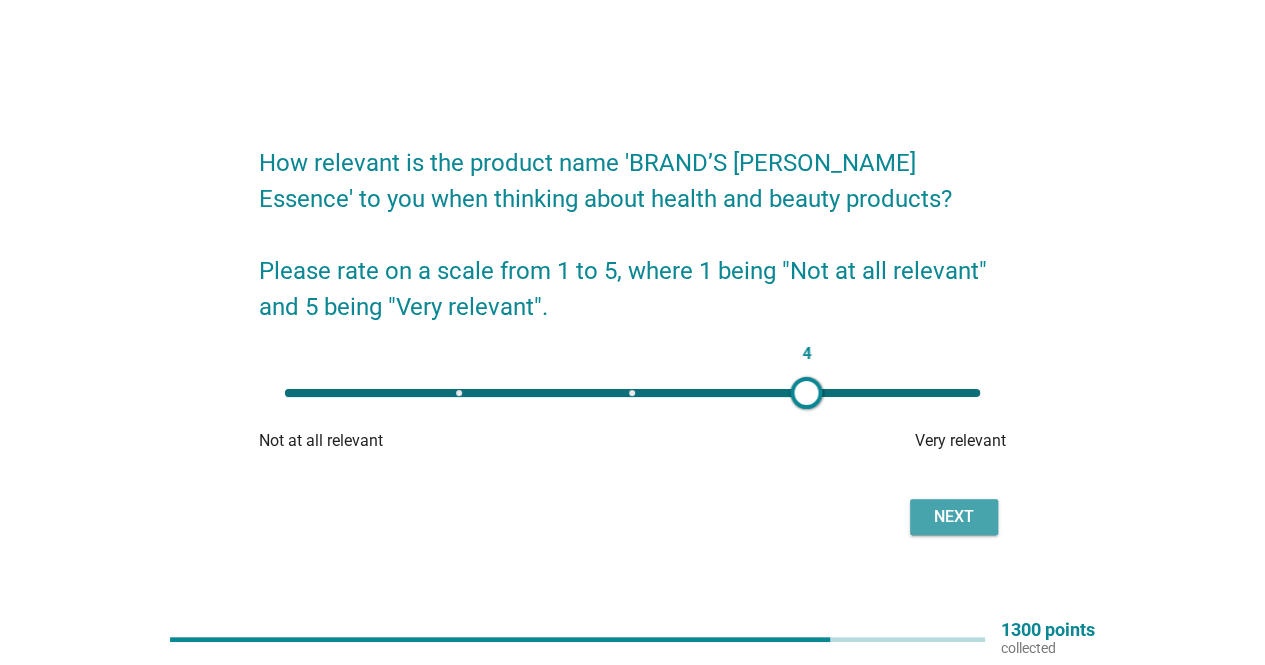click on "Next" at bounding box center [954, 517] 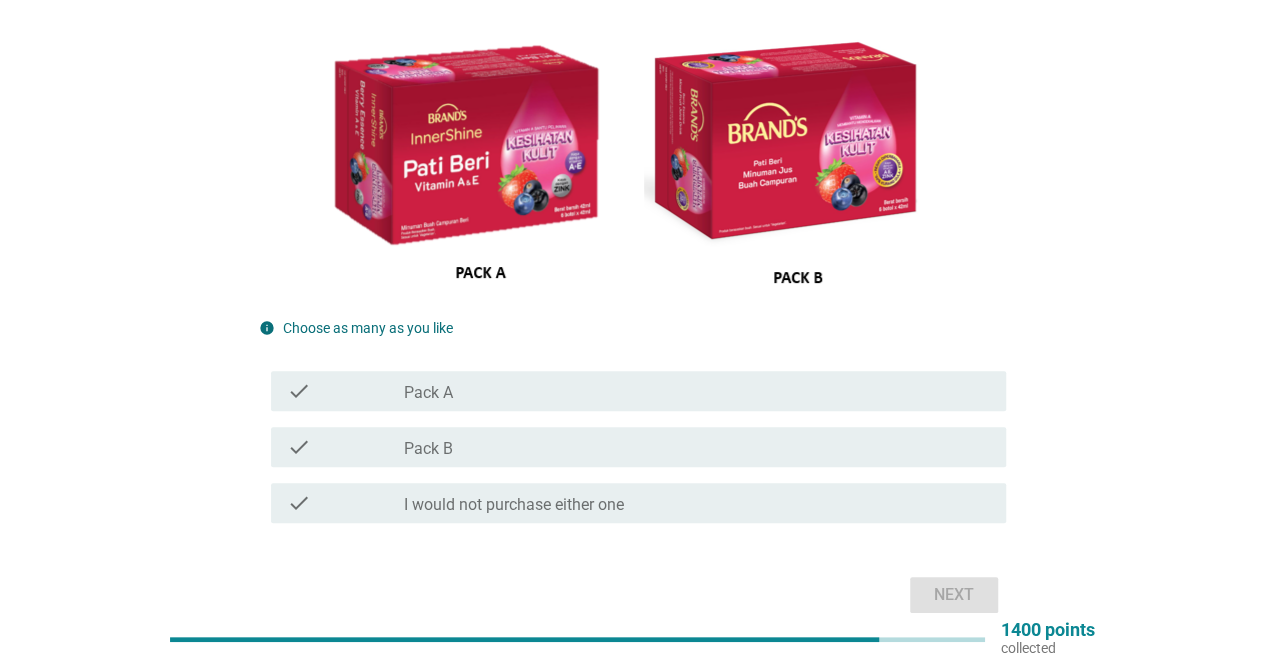 scroll, scrollTop: 200, scrollLeft: 0, axis: vertical 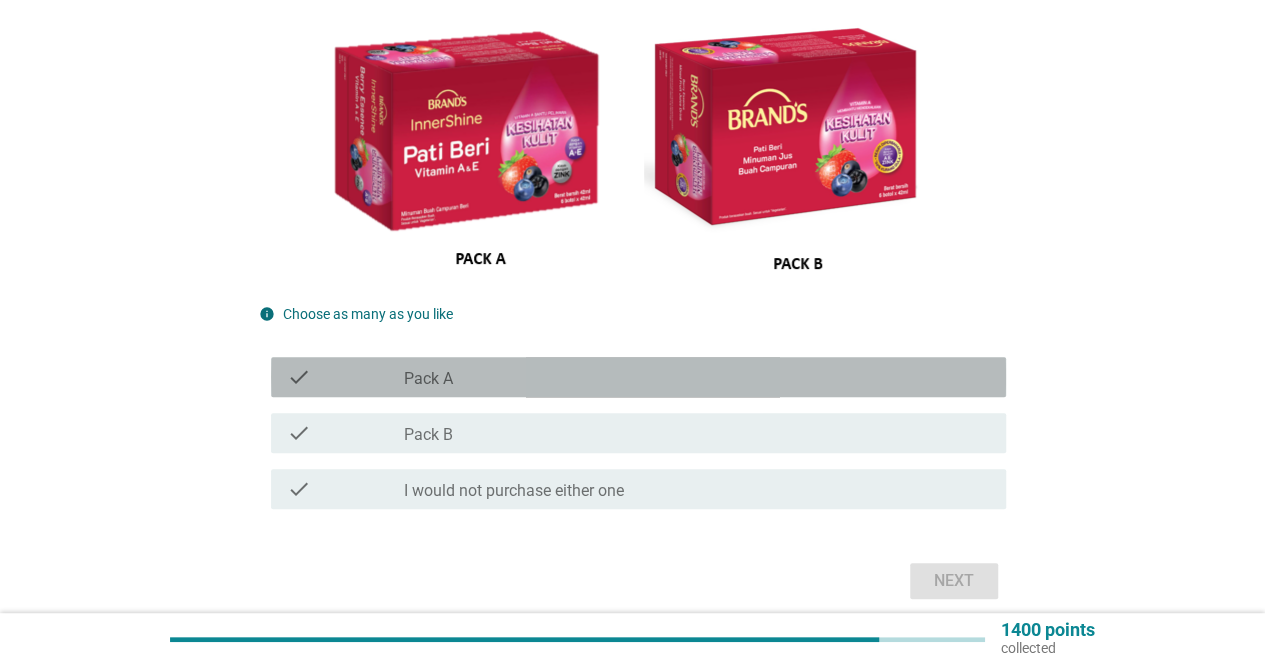 click on "check_box_outline_blank Pack A" at bounding box center [697, 377] 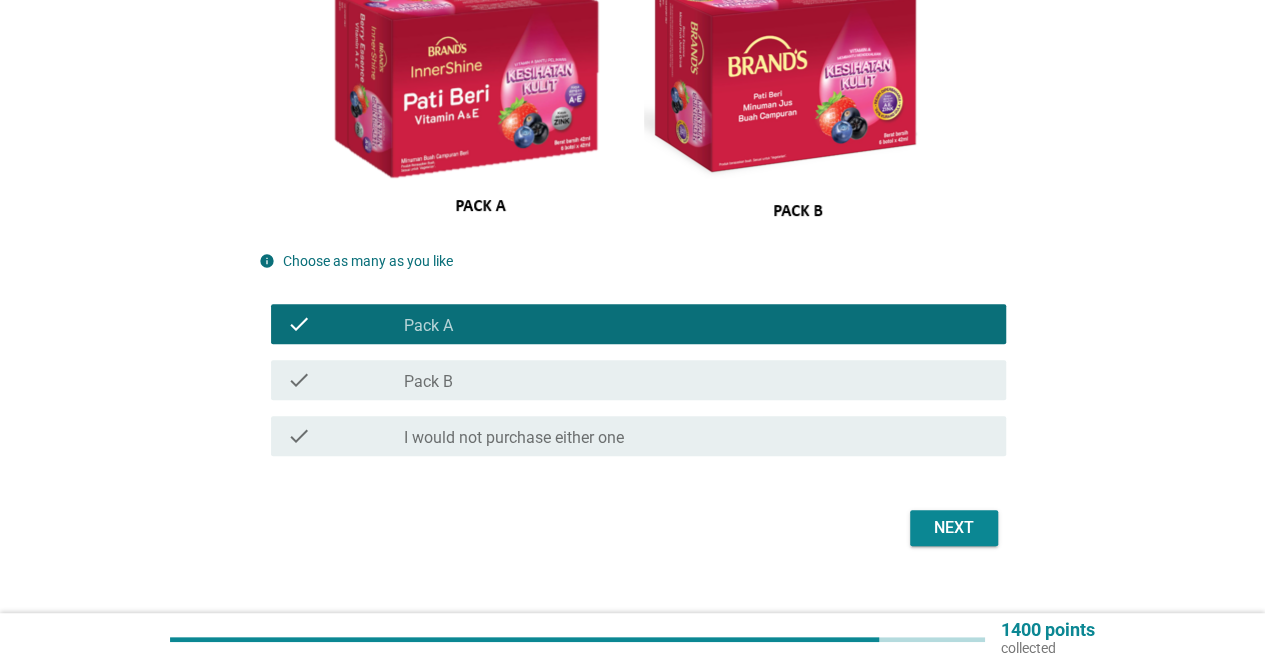 scroll, scrollTop: 282, scrollLeft: 0, axis: vertical 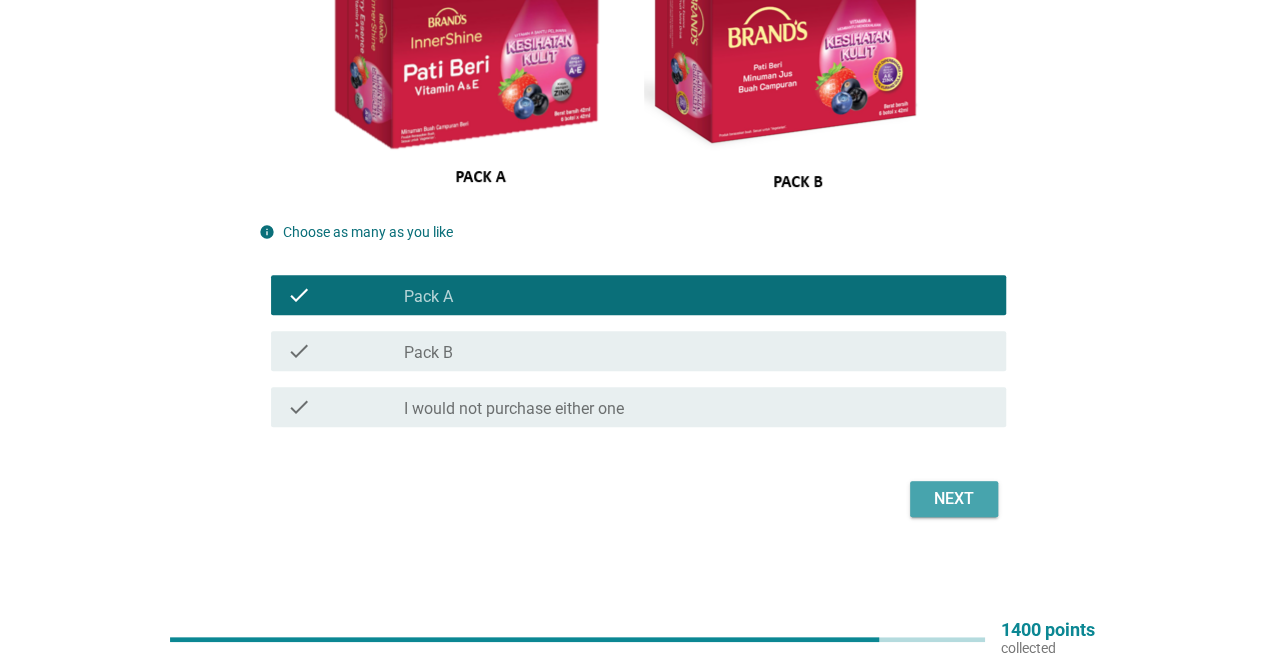 click on "Next" at bounding box center (954, 499) 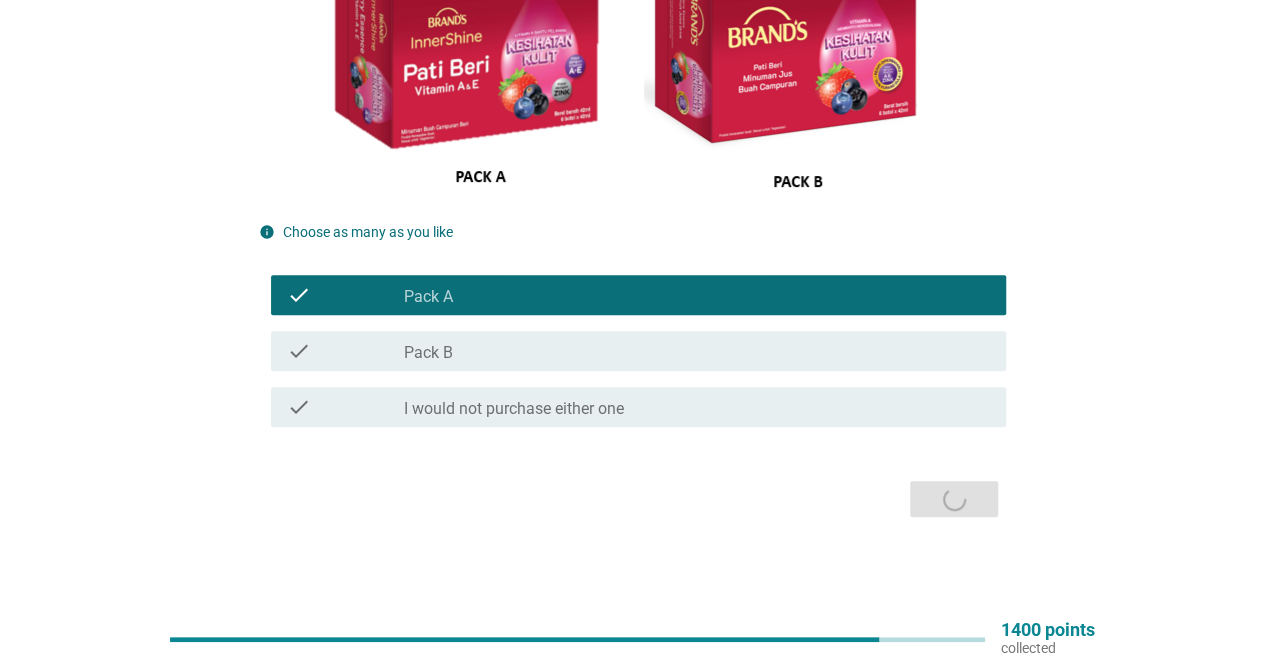 scroll, scrollTop: 0, scrollLeft: 0, axis: both 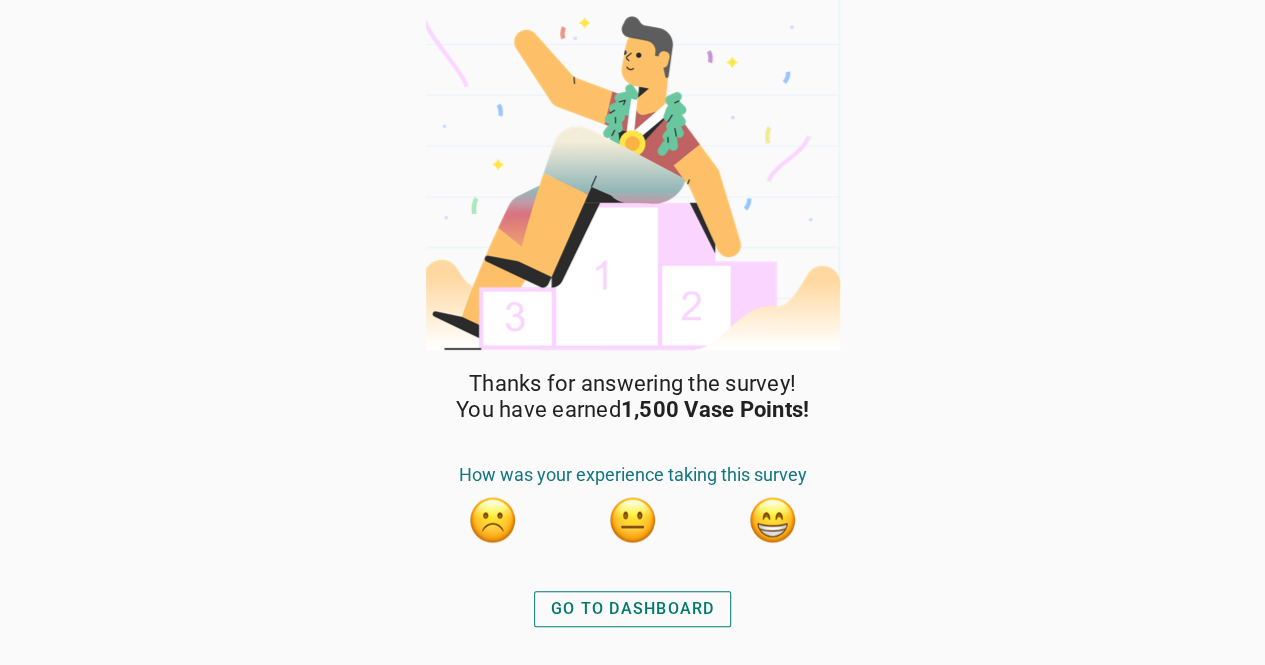 click on "GO TO DASHBOARD" at bounding box center (633, 609) 